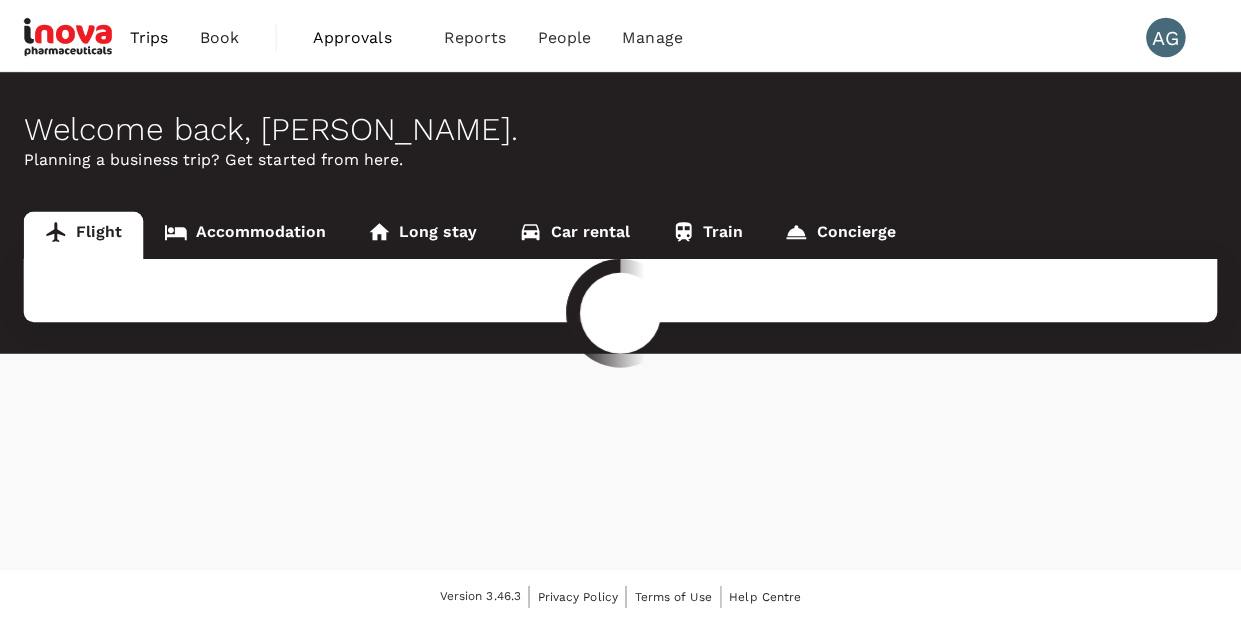 scroll, scrollTop: 0, scrollLeft: 0, axis: both 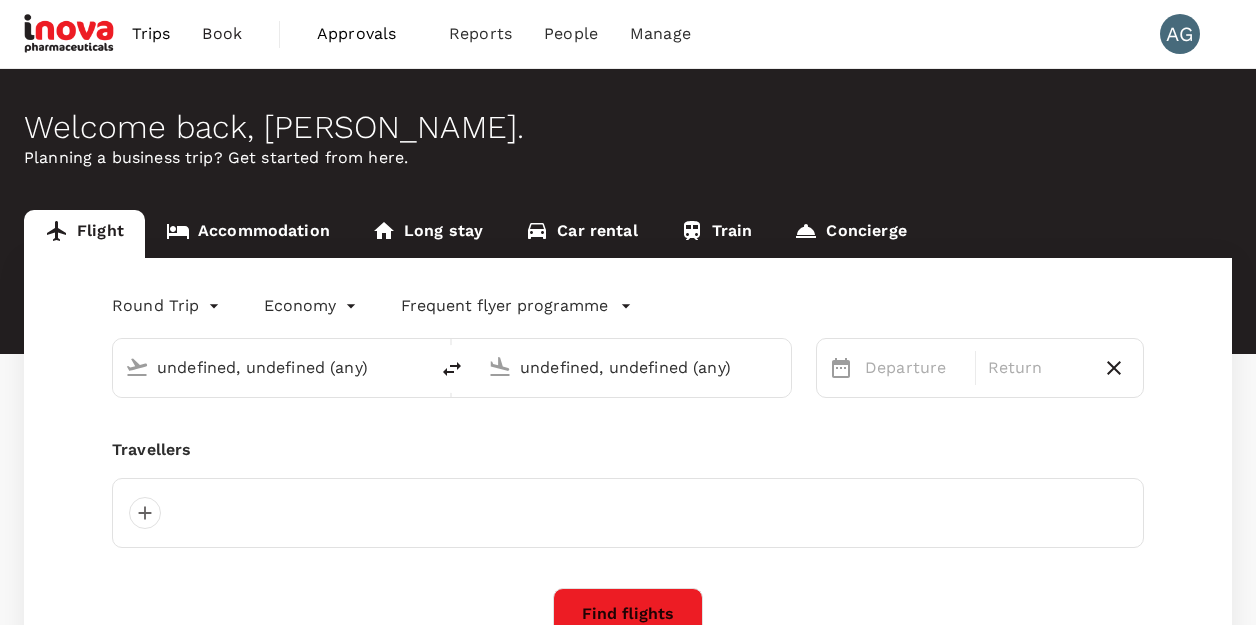 type on "Kuala Lumpur Intl ([GEOGRAPHIC_DATA])" 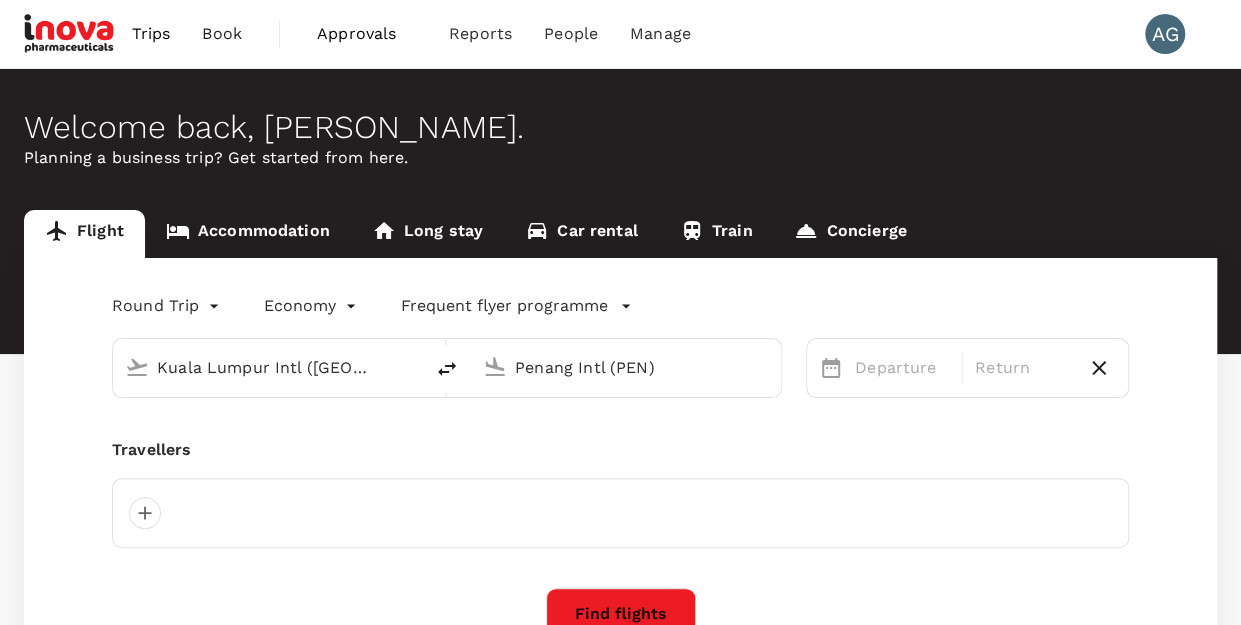 type 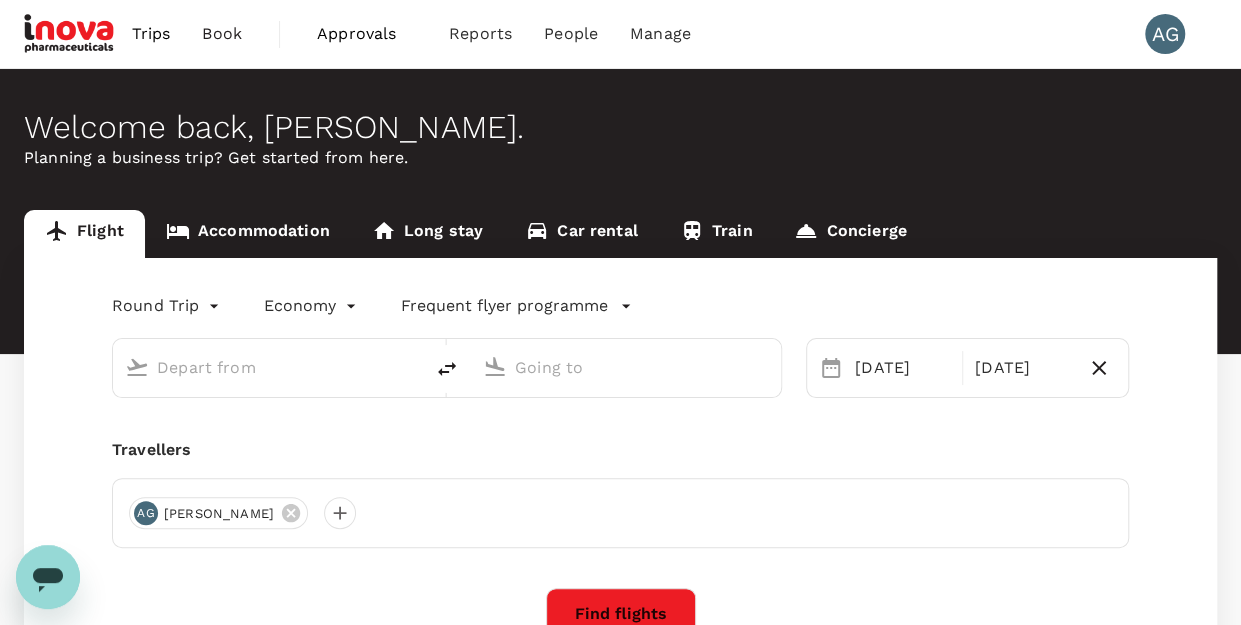 scroll, scrollTop: 0, scrollLeft: 0, axis: both 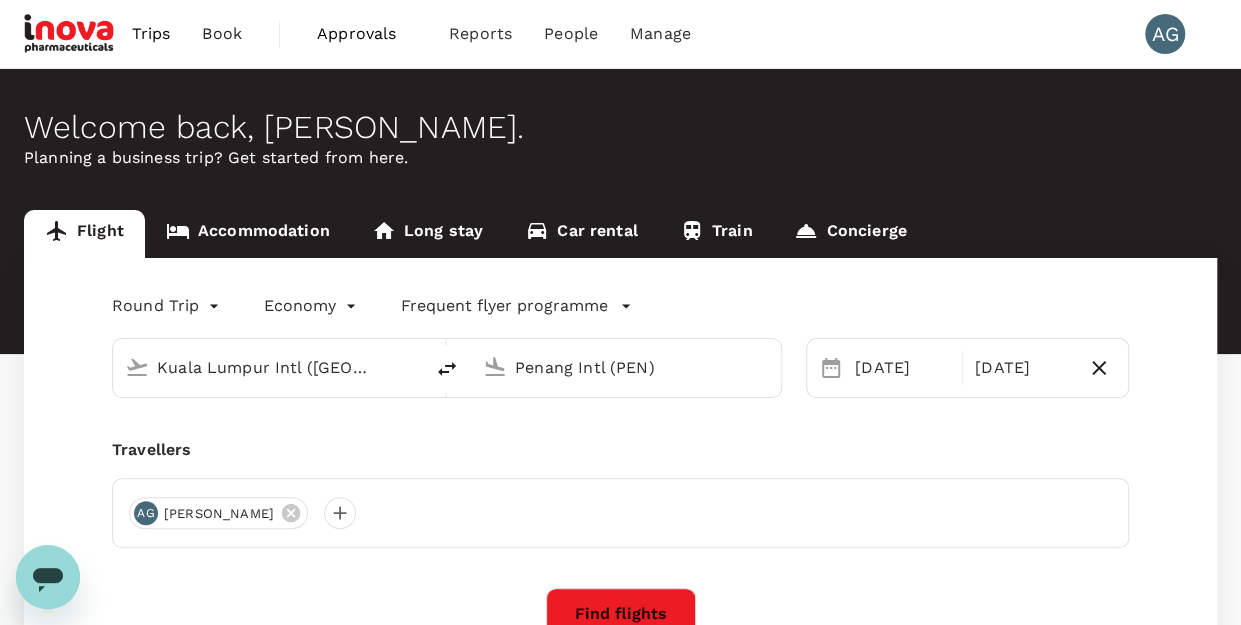 type 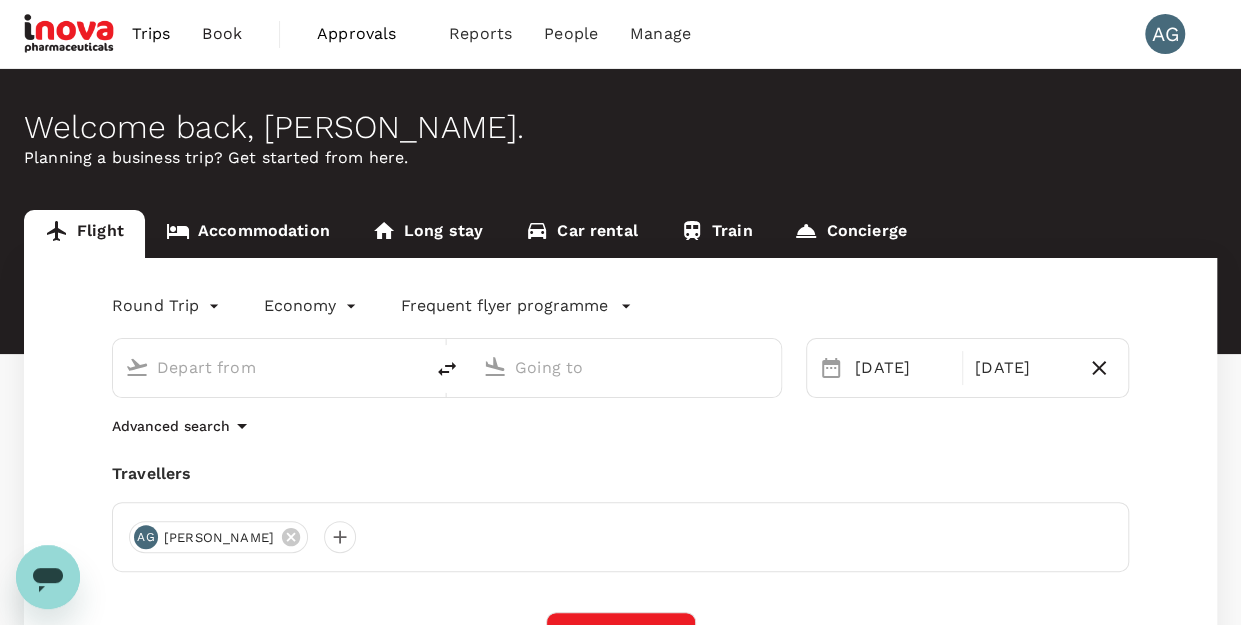 type on "Kuala Lumpur Intl ([GEOGRAPHIC_DATA])" 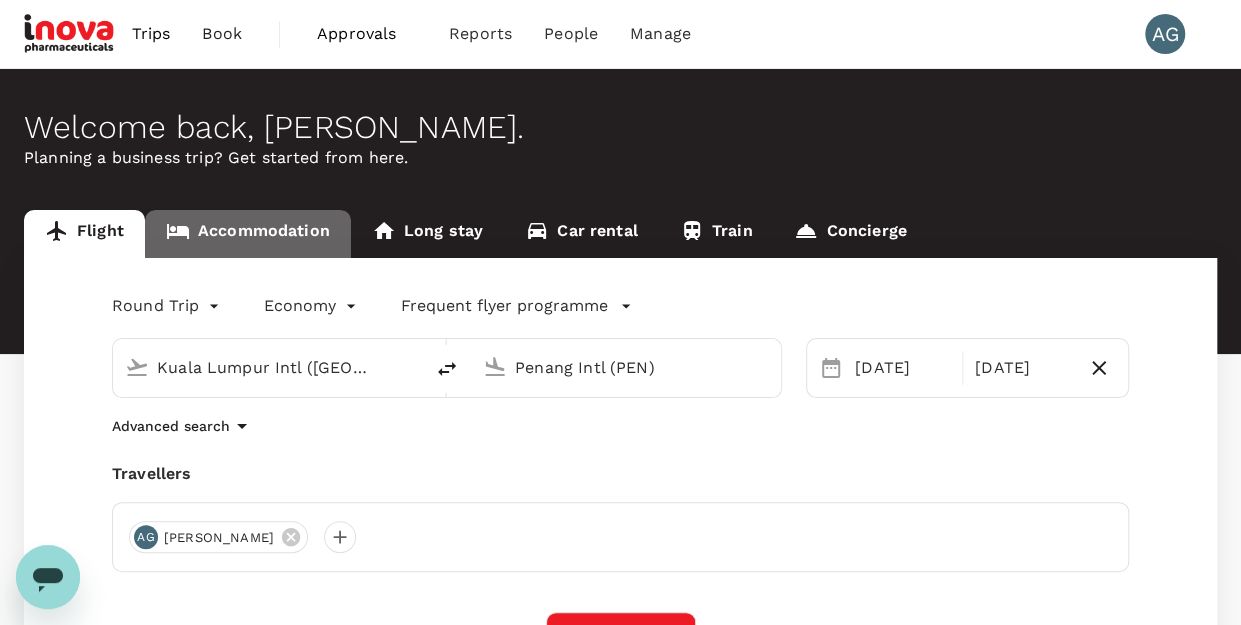 click on "Accommodation" at bounding box center [248, 234] 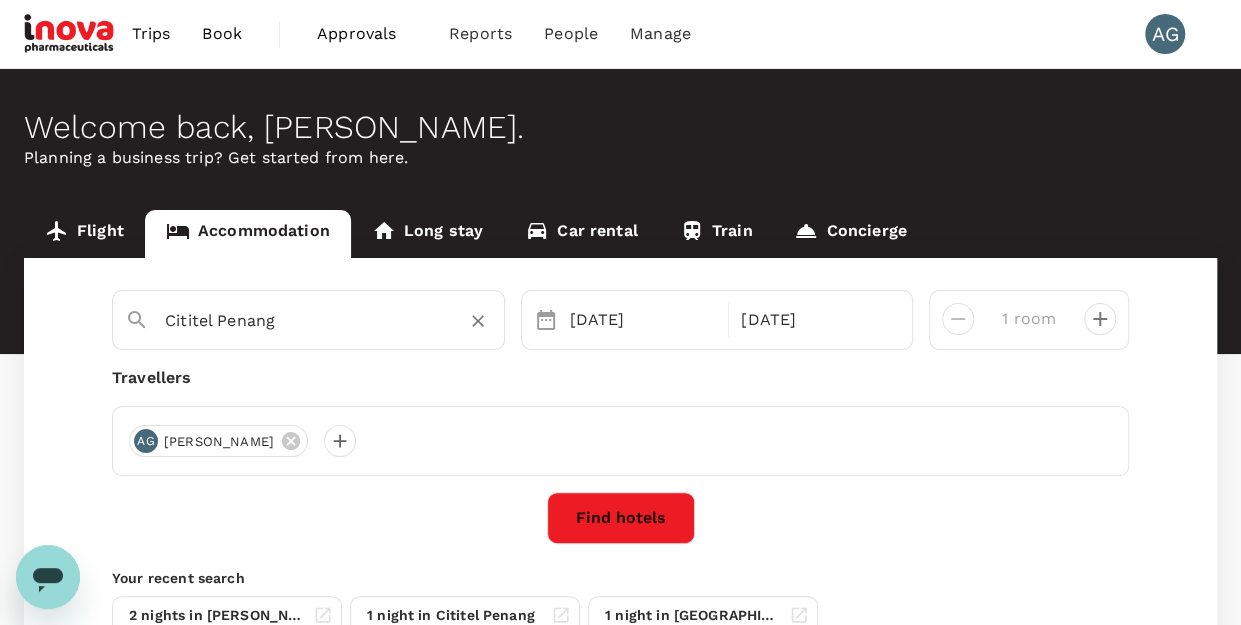 type on "Ozo George Town Penang" 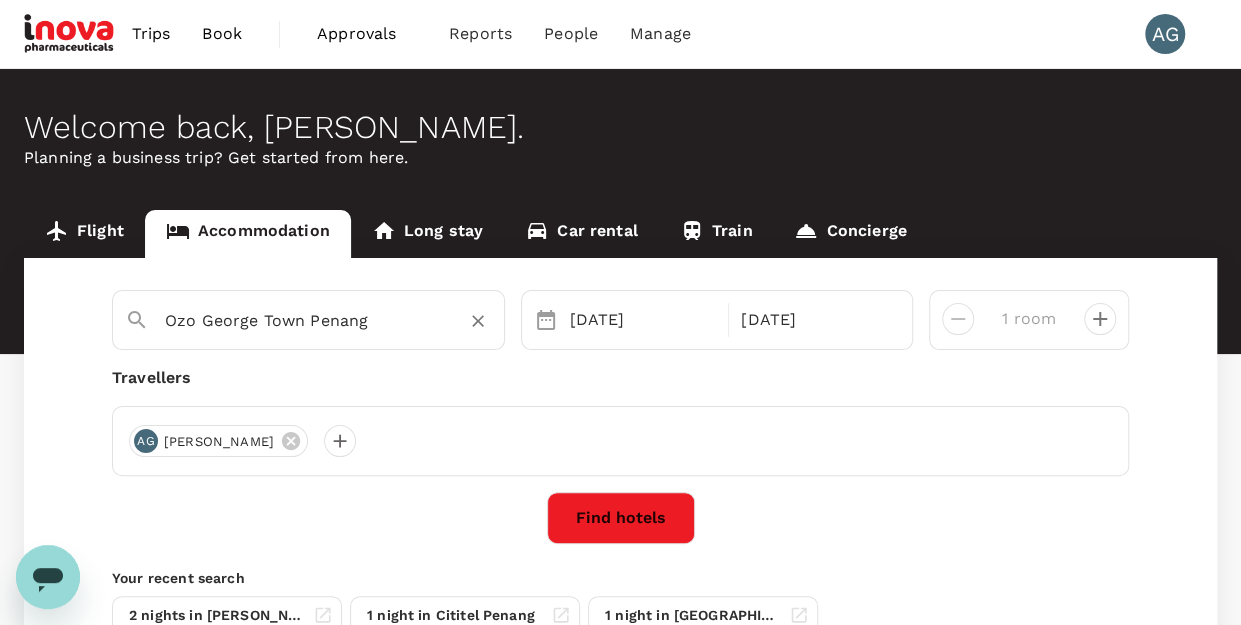 click 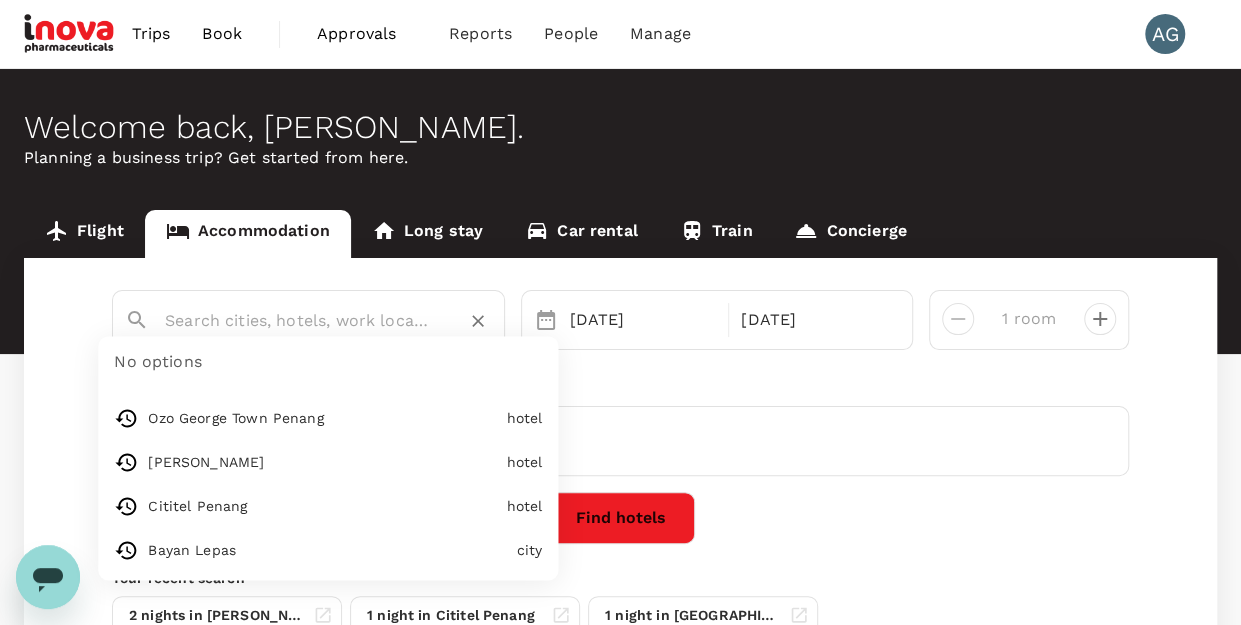 click at bounding box center [300, 320] 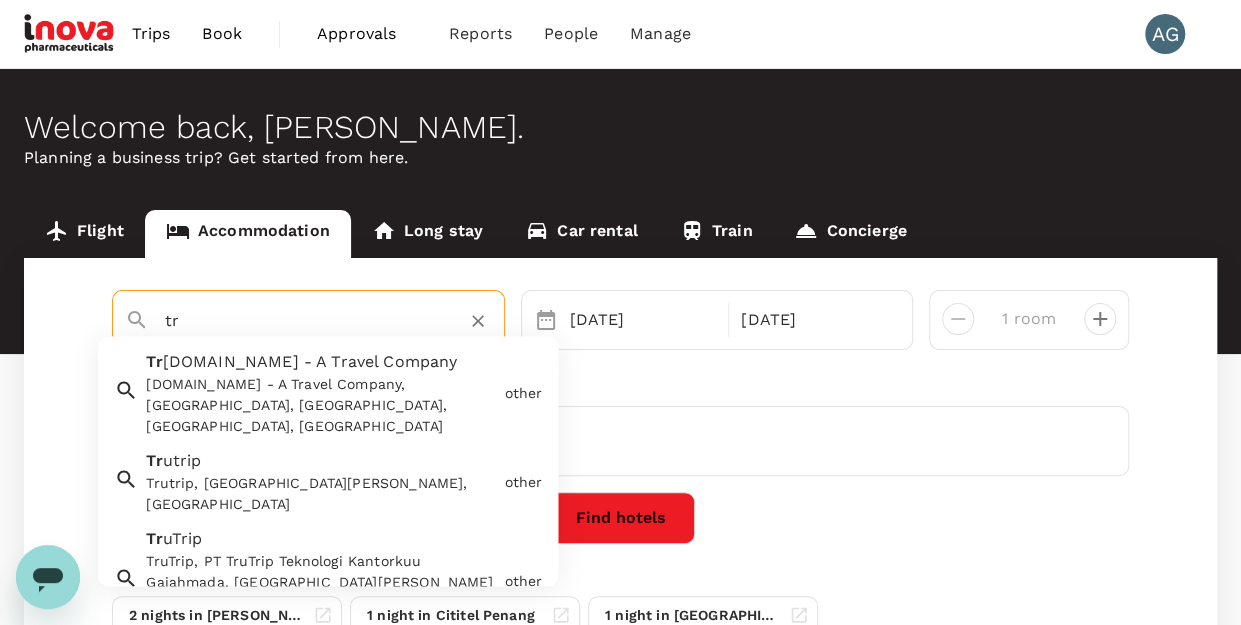 type on "t" 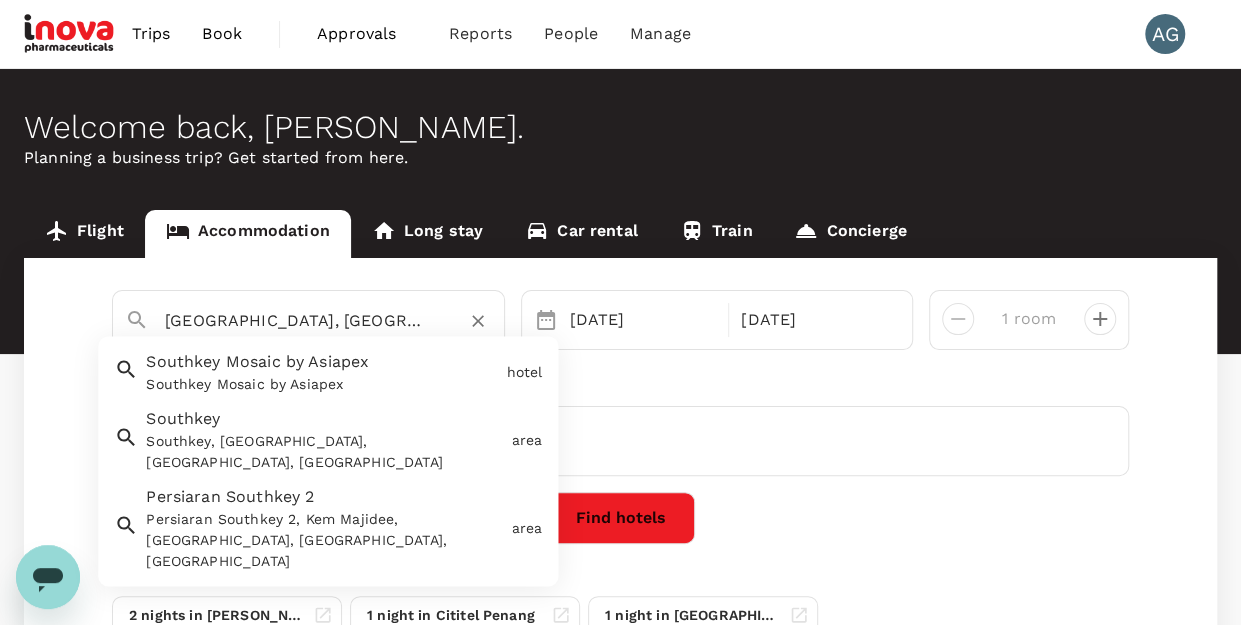click on "Southkey, [GEOGRAPHIC_DATA], [GEOGRAPHIC_DATA], [GEOGRAPHIC_DATA]" at bounding box center (324, 453) 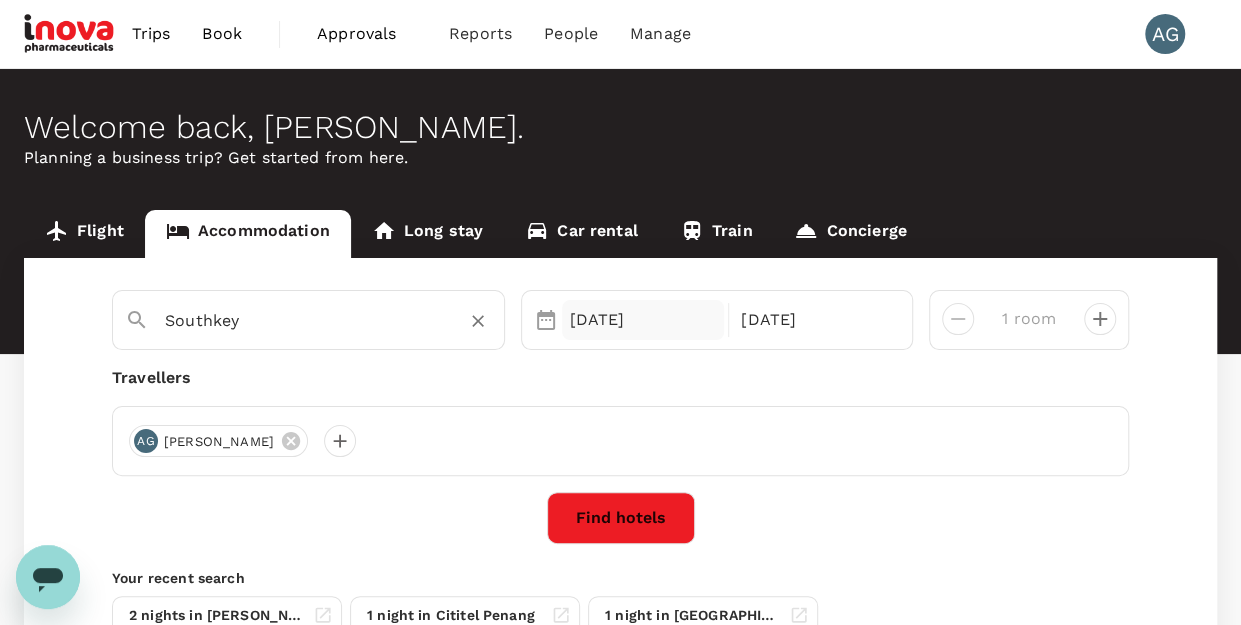 type on "Southkey" 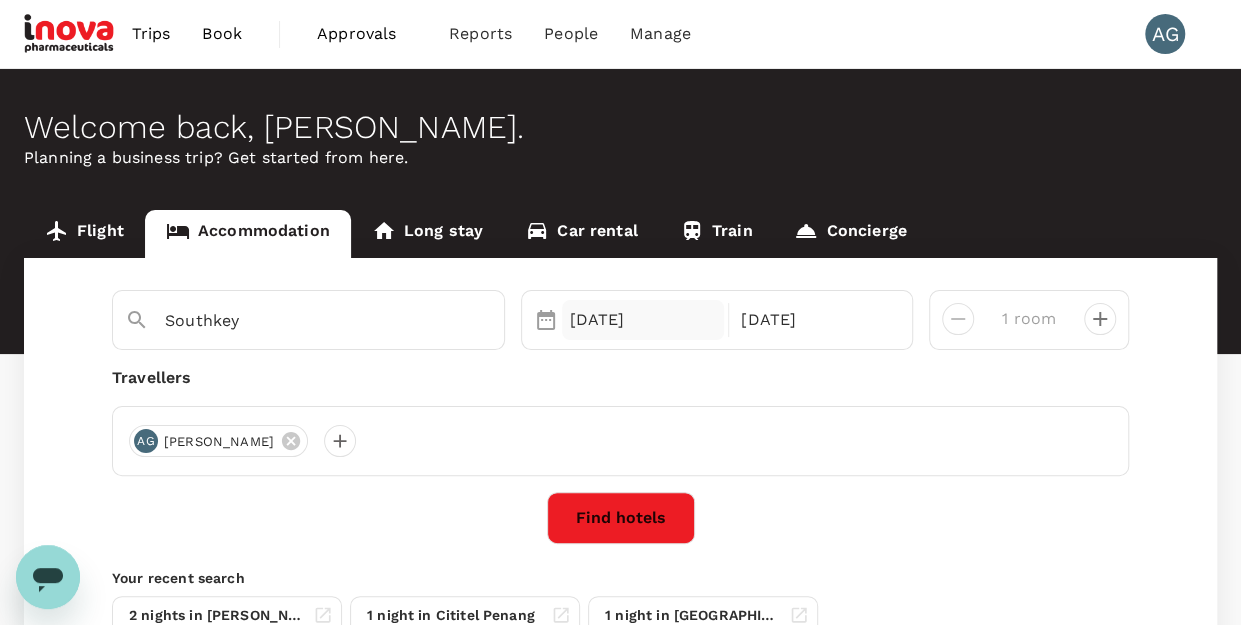 click on "[DATE]" at bounding box center (643, 320) 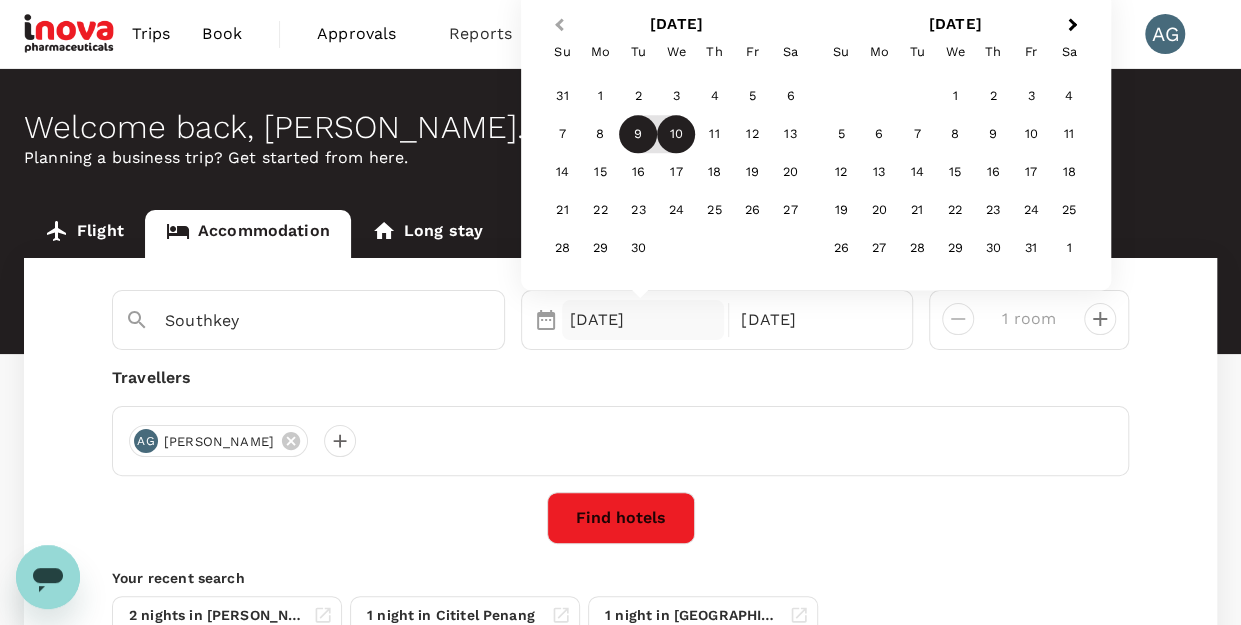 click on "Previous Month" at bounding box center [559, 25] 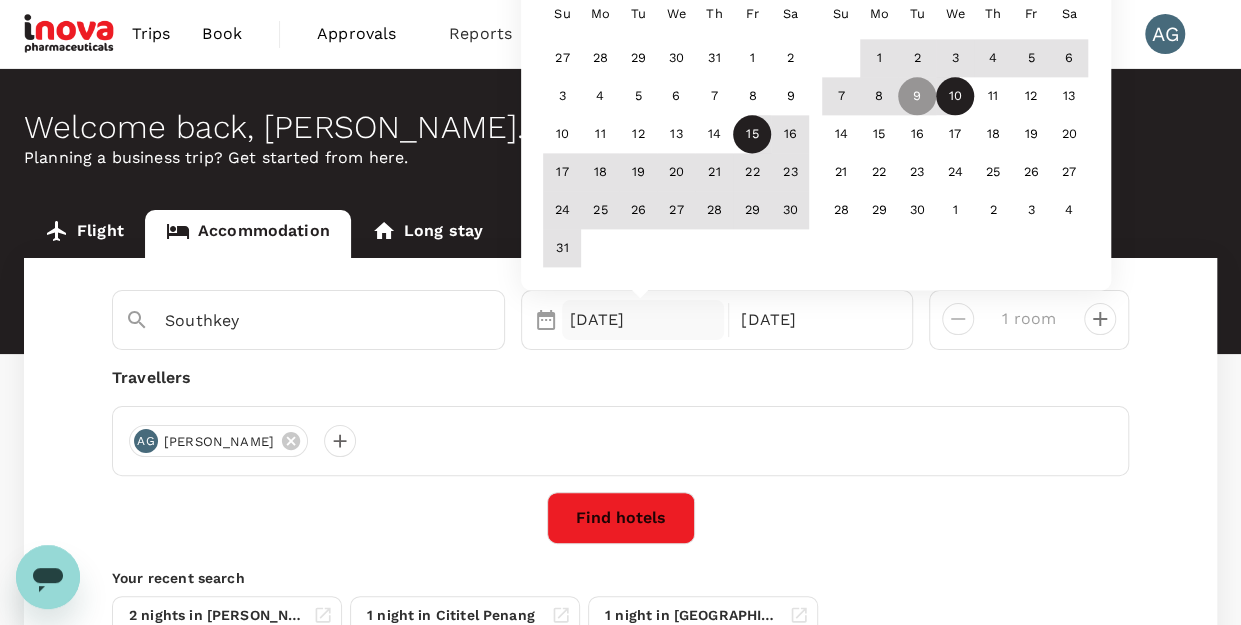 click on "15" at bounding box center (752, 135) 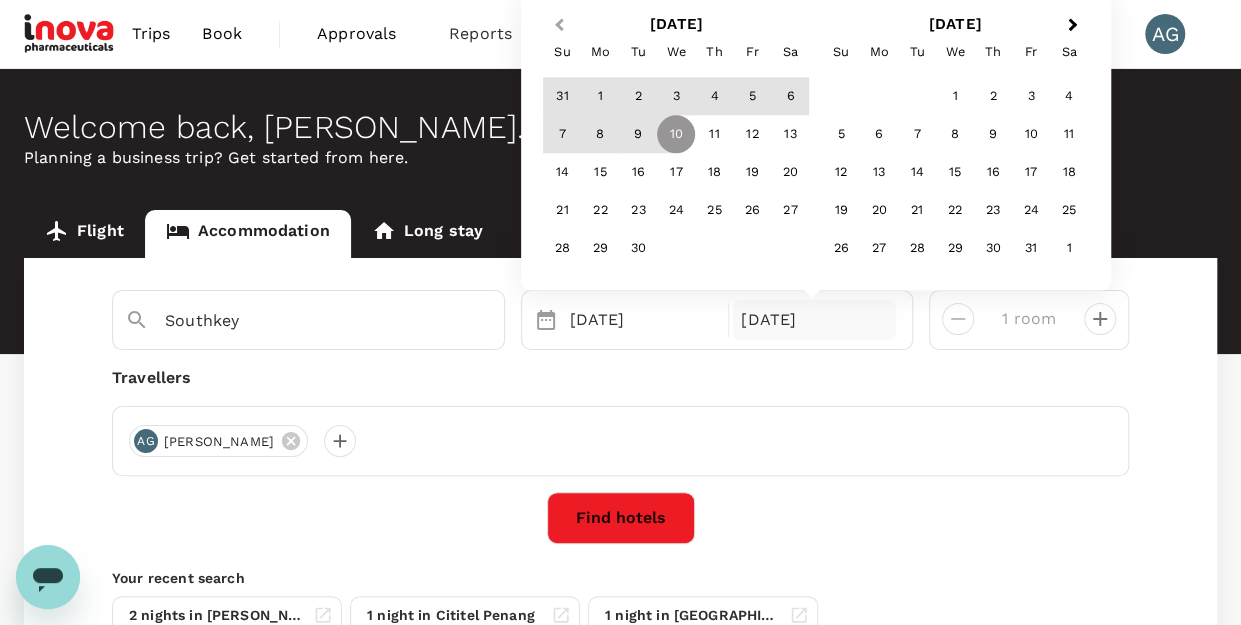 click on "Previous Month" at bounding box center (559, 25) 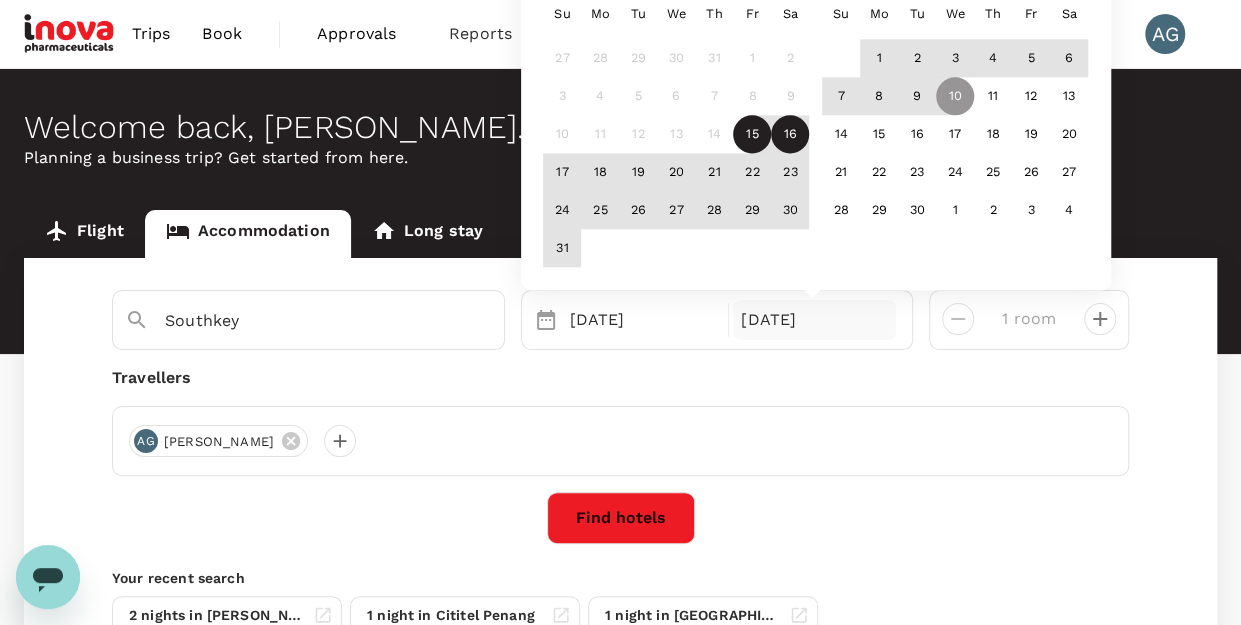 click on "15" at bounding box center (752, 135) 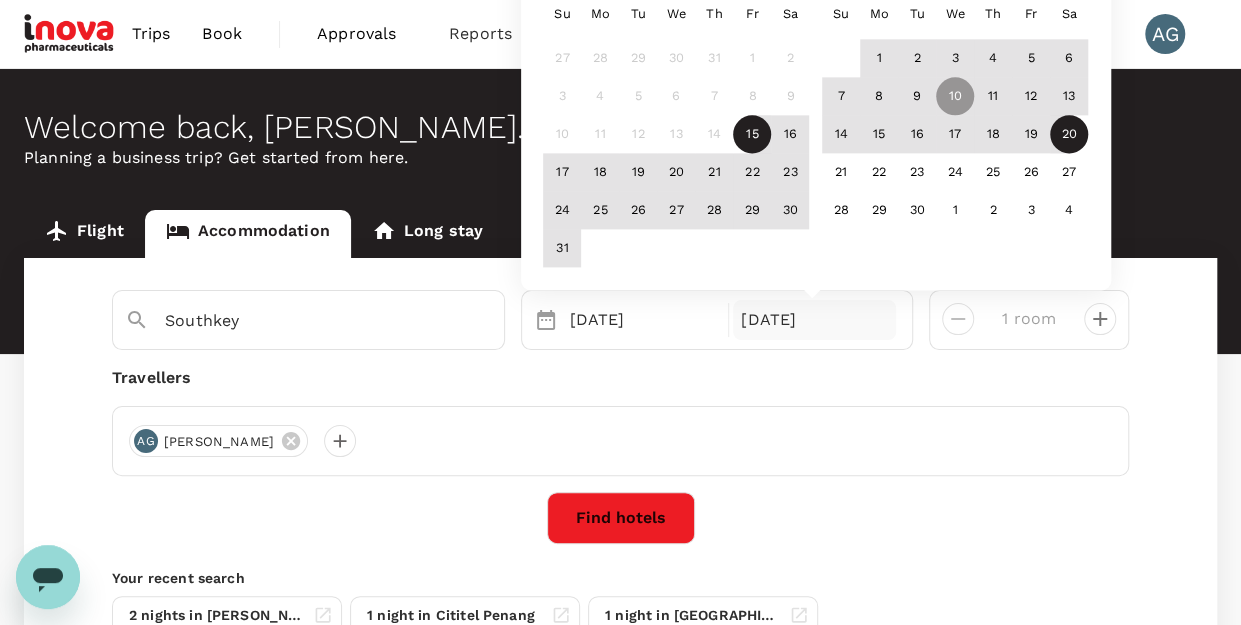 click on "20" at bounding box center (1069, 135) 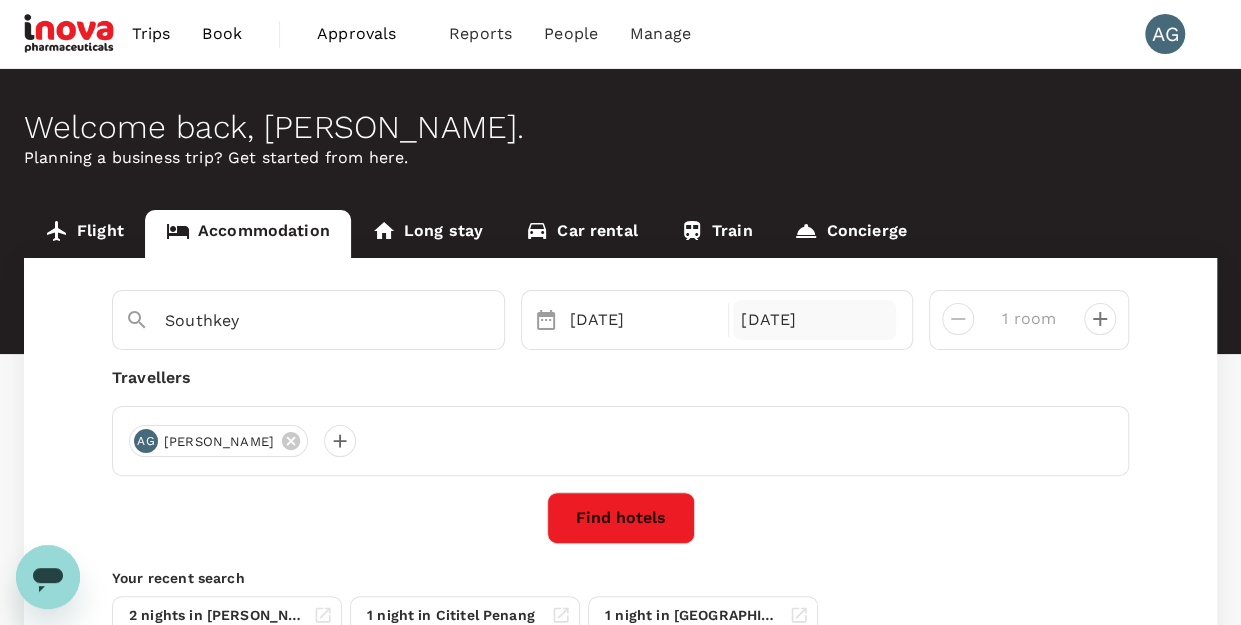 click on "[DATE]" at bounding box center (814, 320) 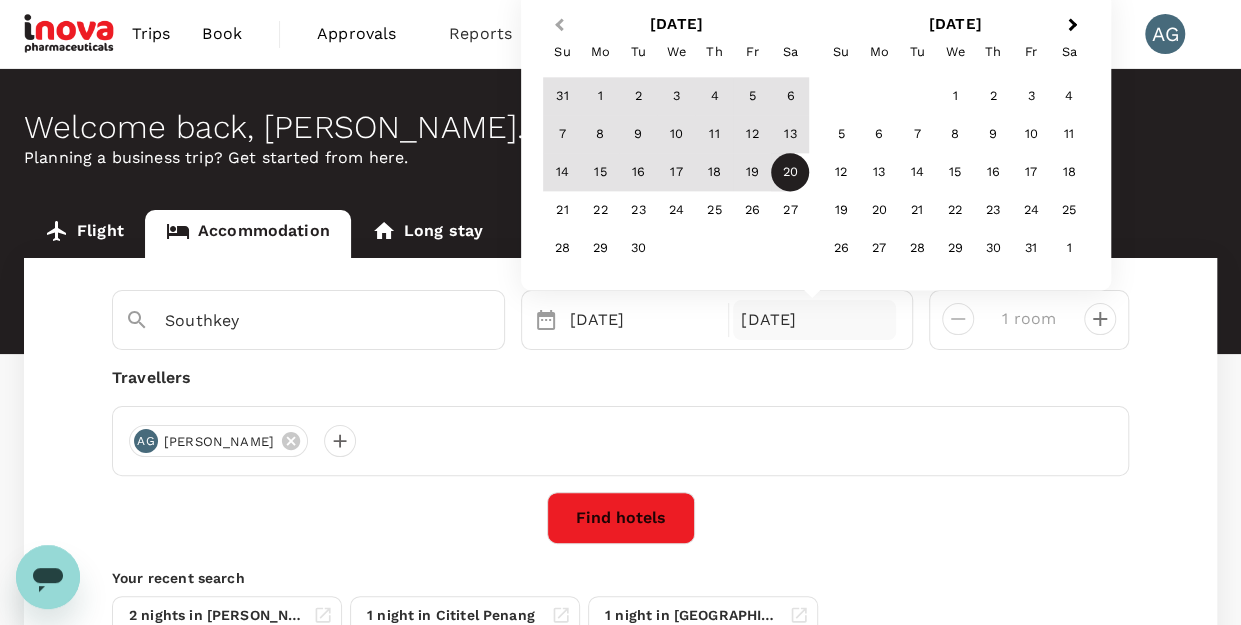 click on "Previous Month" at bounding box center (559, 25) 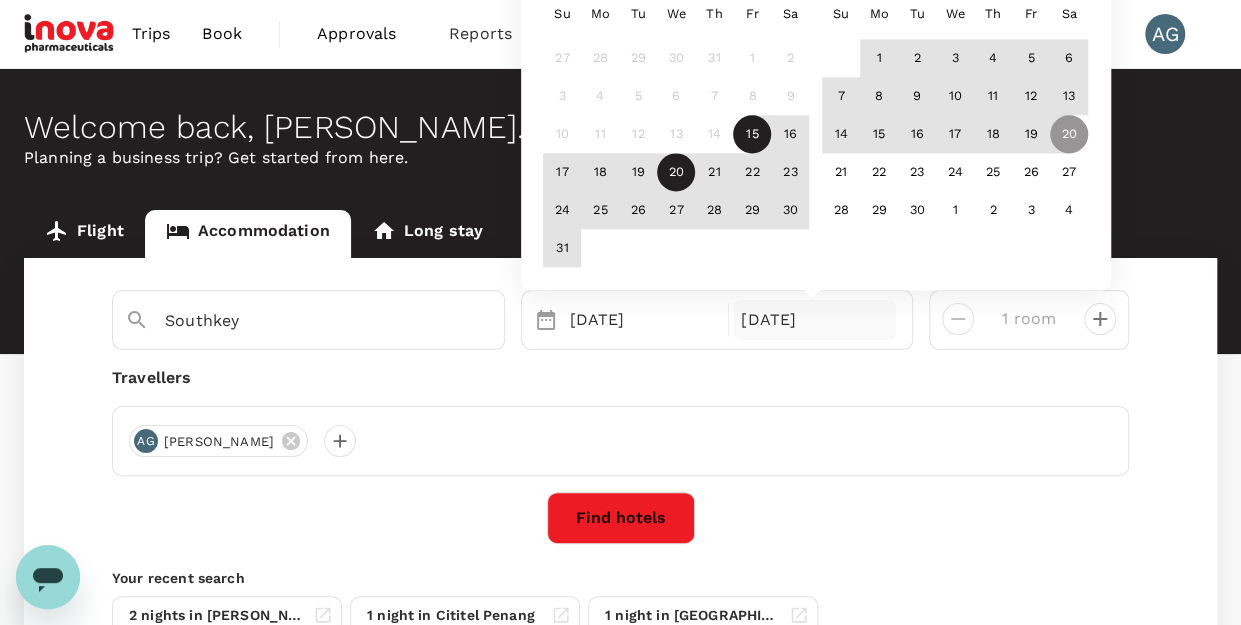 click on "20" at bounding box center [676, 173] 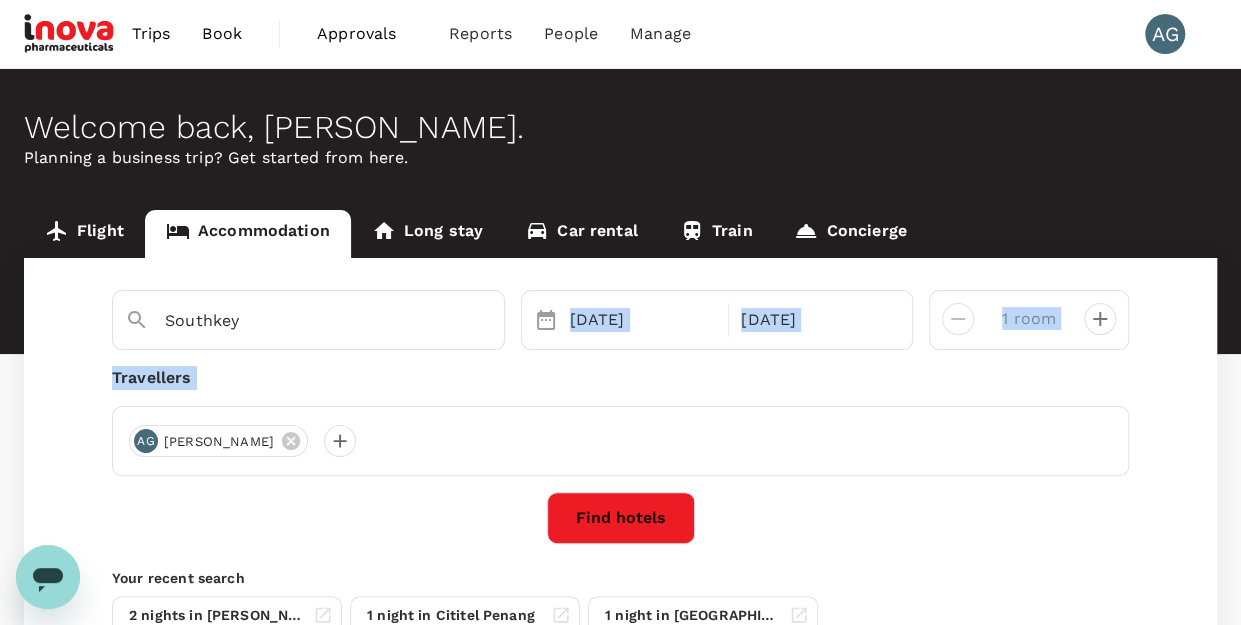 drag, startPoint x: 814, startPoint y: 395, endPoint x: 518, endPoint y: 327, distance: 303.7104 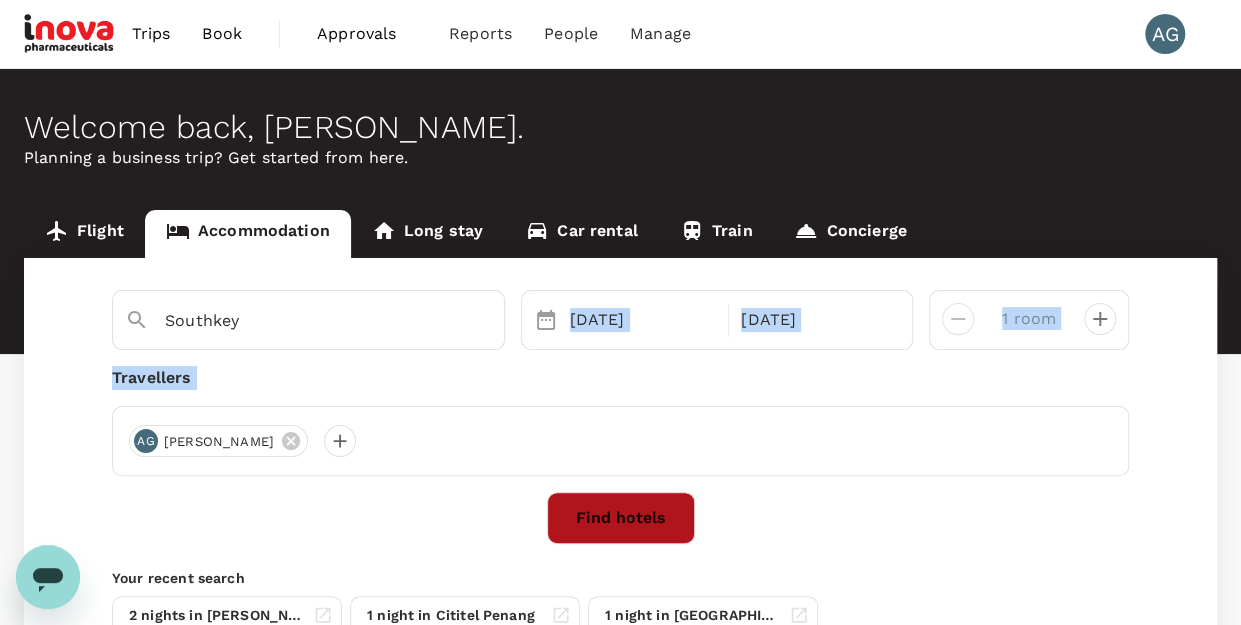 click on "Find hotels" at bounding box center [621, 518] 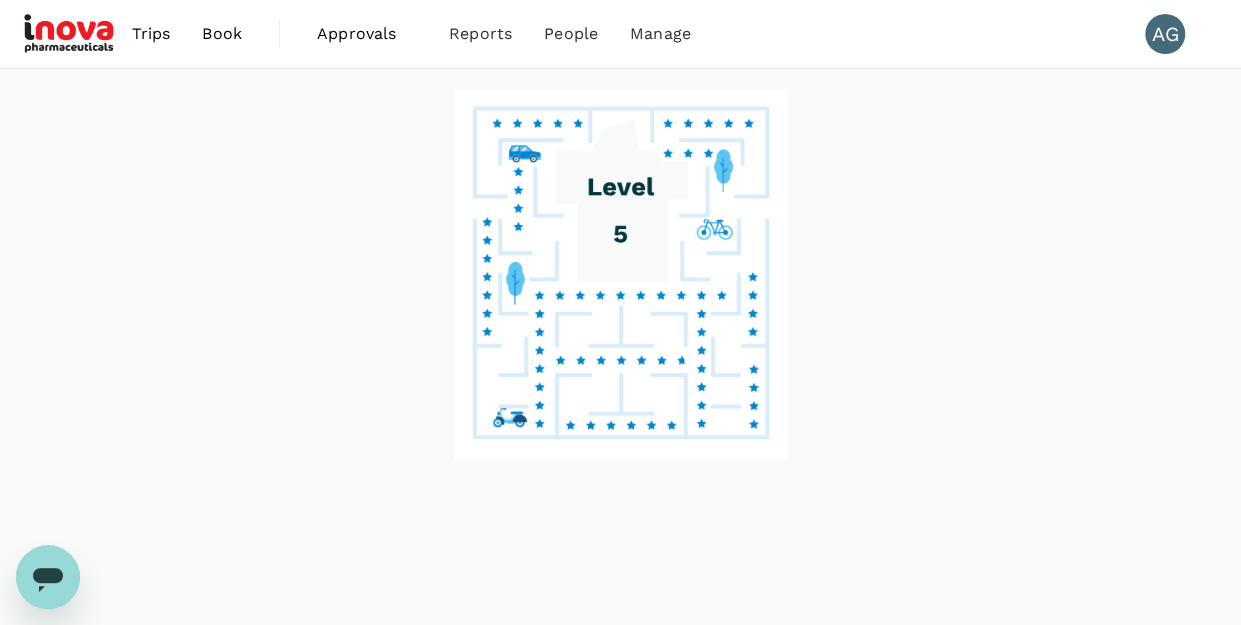 scroll, scrollTop: 85, scrollLeft: 0, axis: vertical 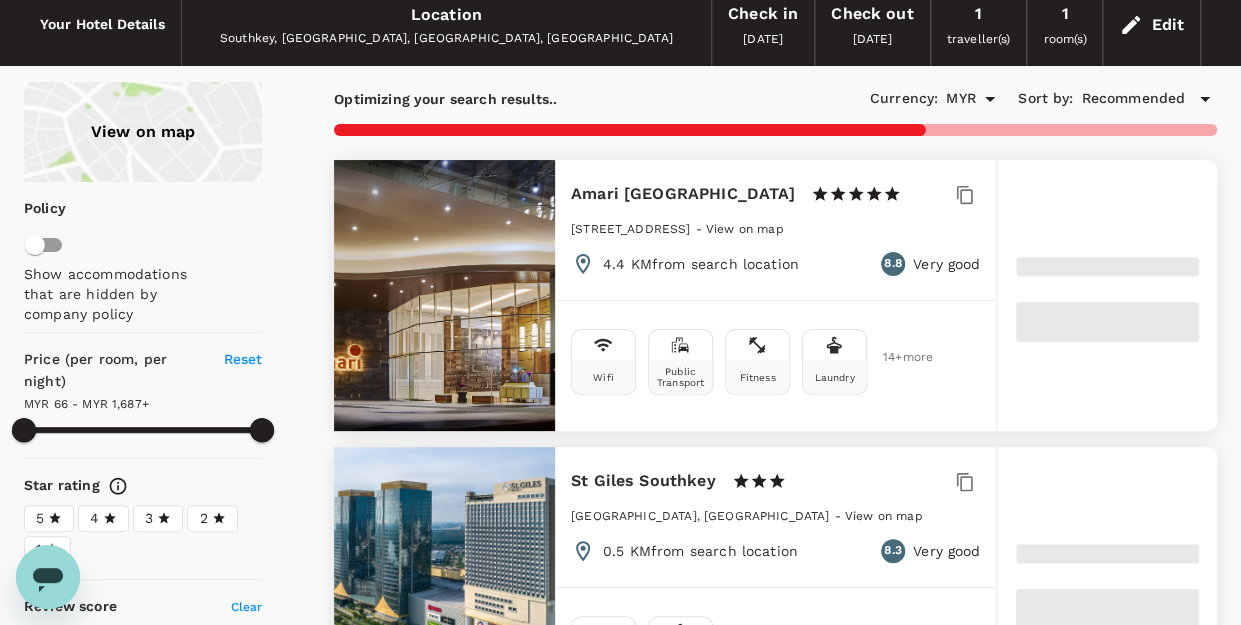type on "1686.92" 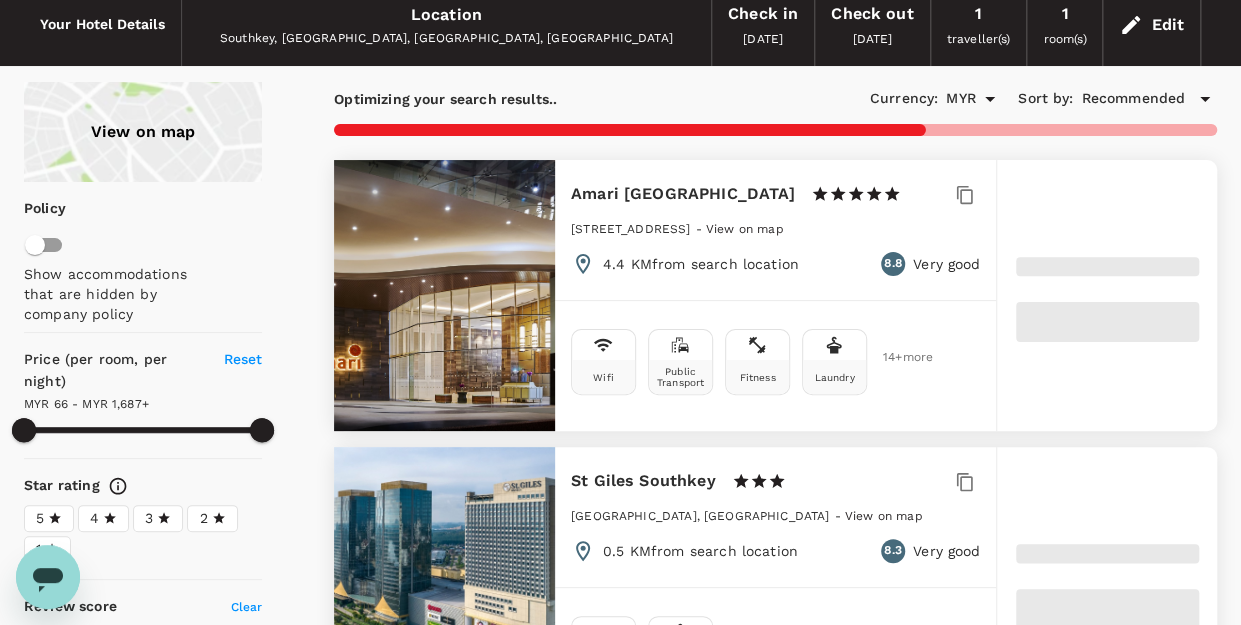 type on "54.92" 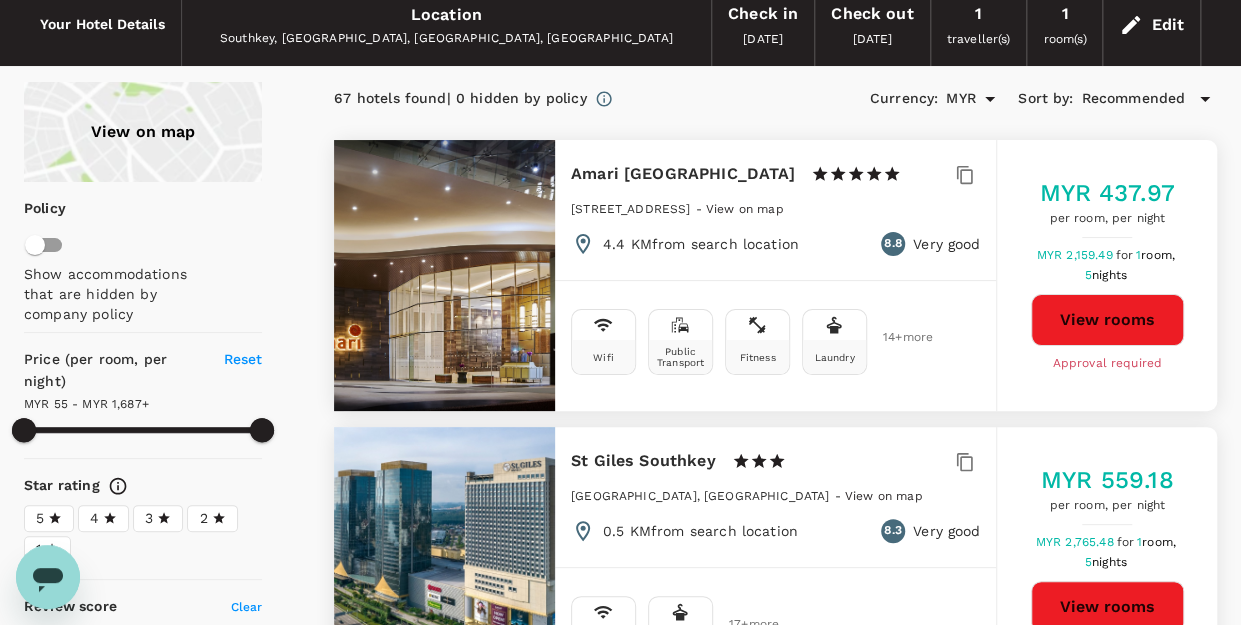 type on "1686.92" 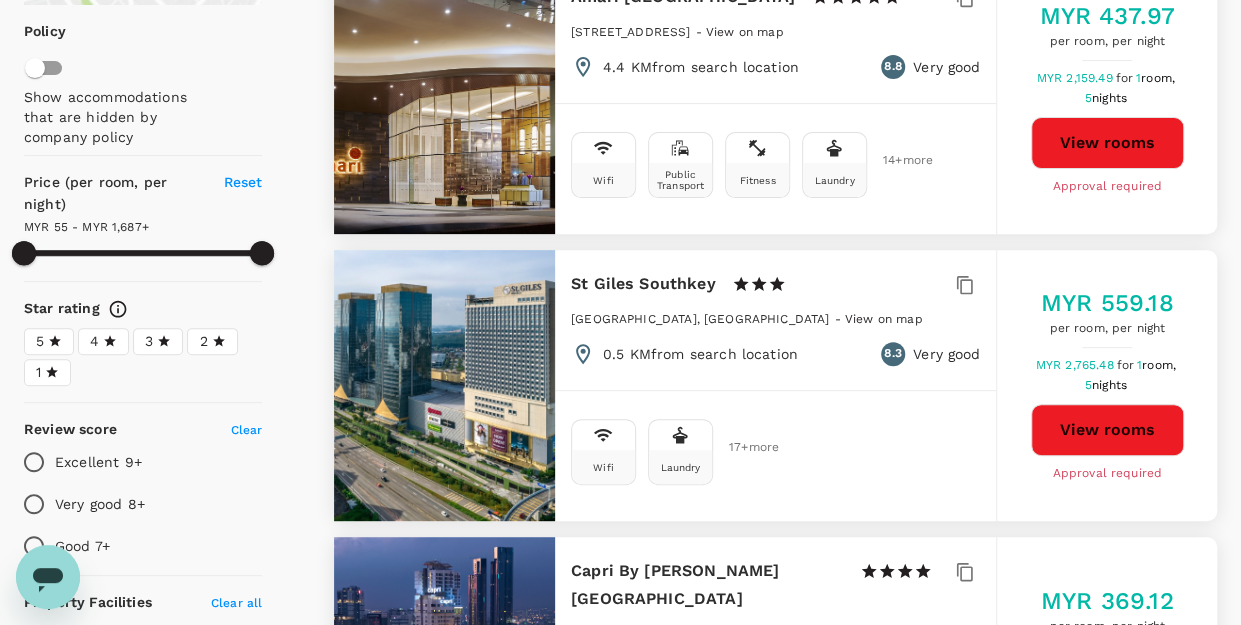 scroll, scrollTop: 254, scrollLeft: 0, axis: vertical 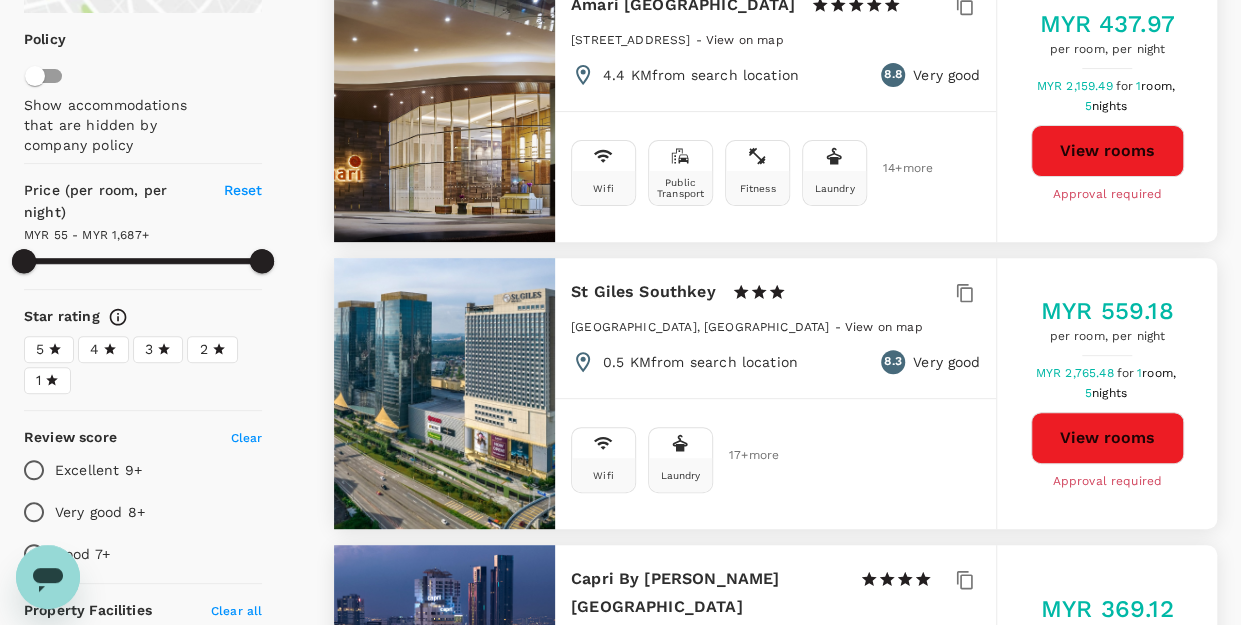click 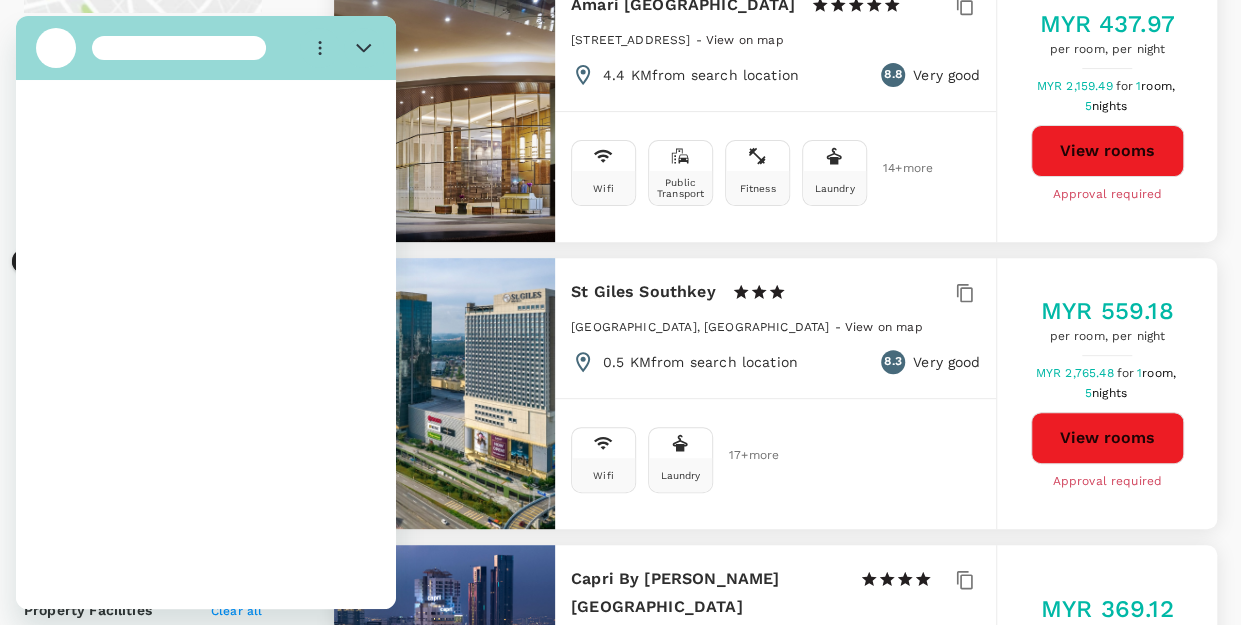 scroll, scrollTop: 0, scrollLeft: 0, axis: both 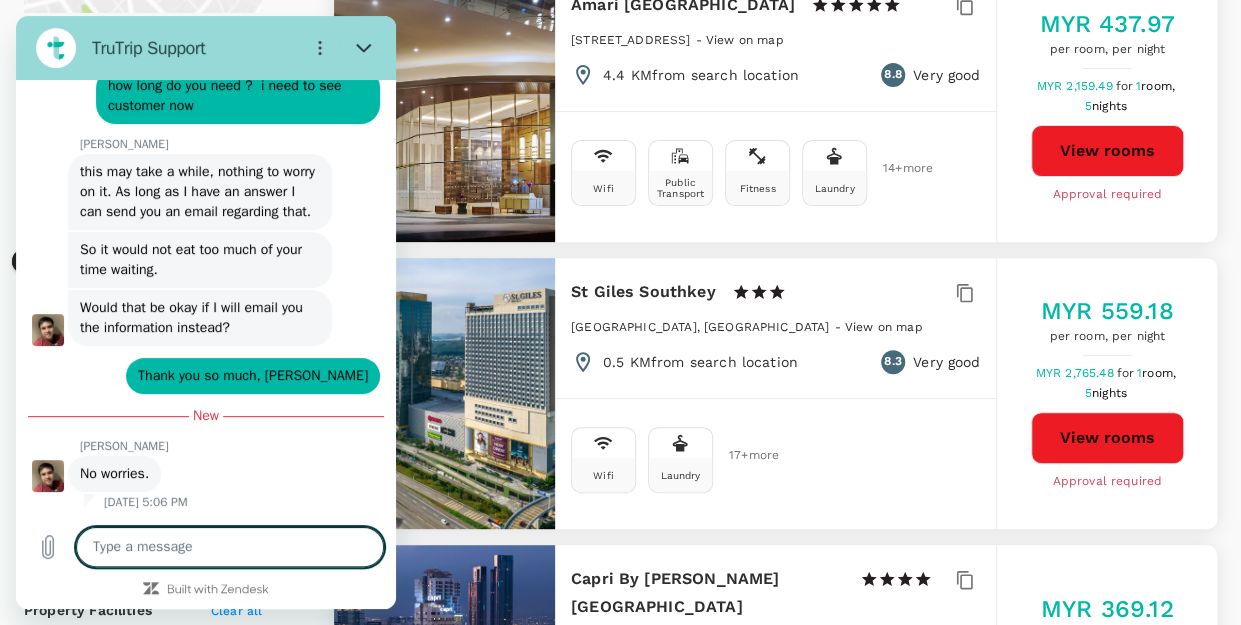 type on "x" 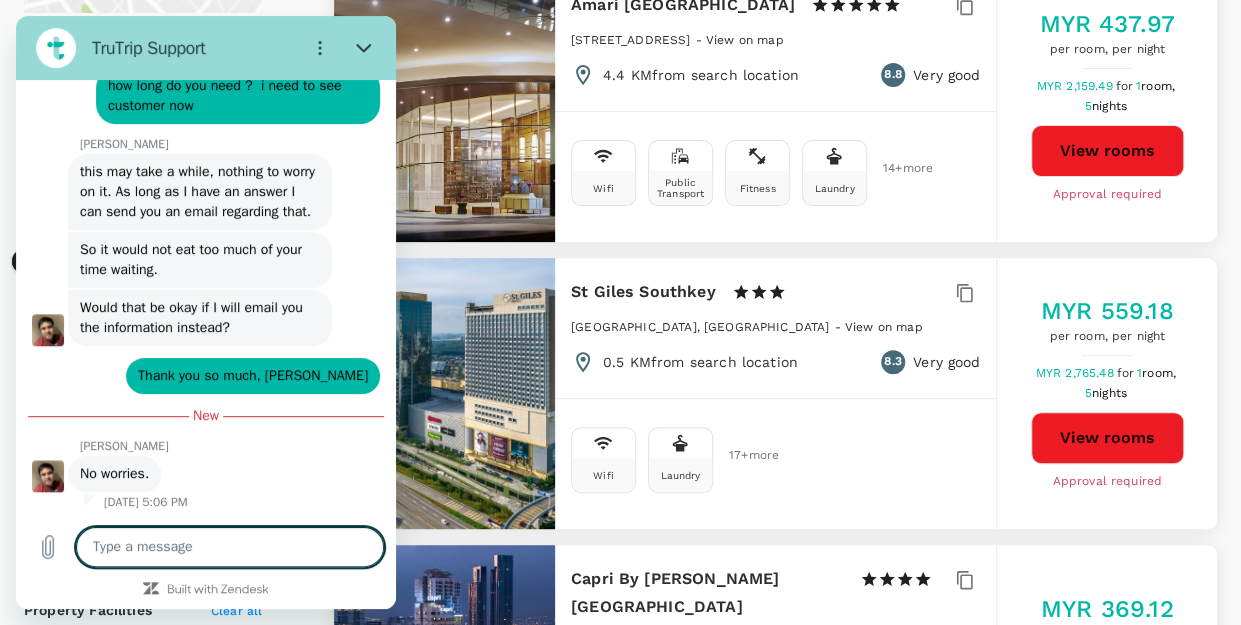 click at bounding box center [230, 547] 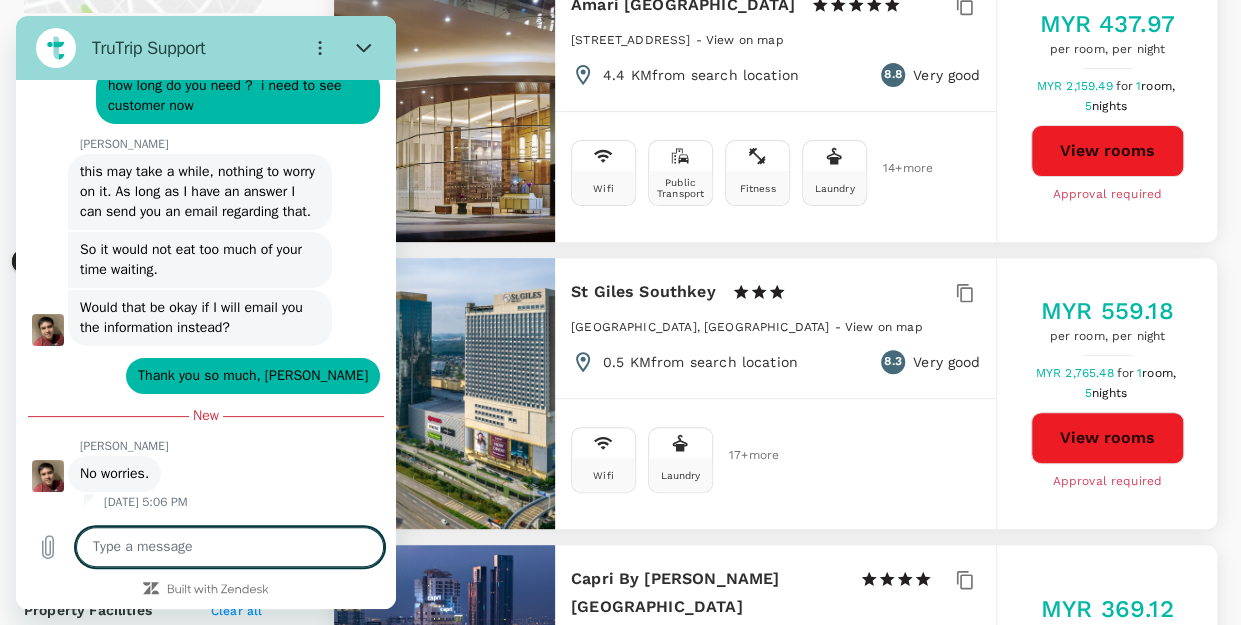 type on "h" 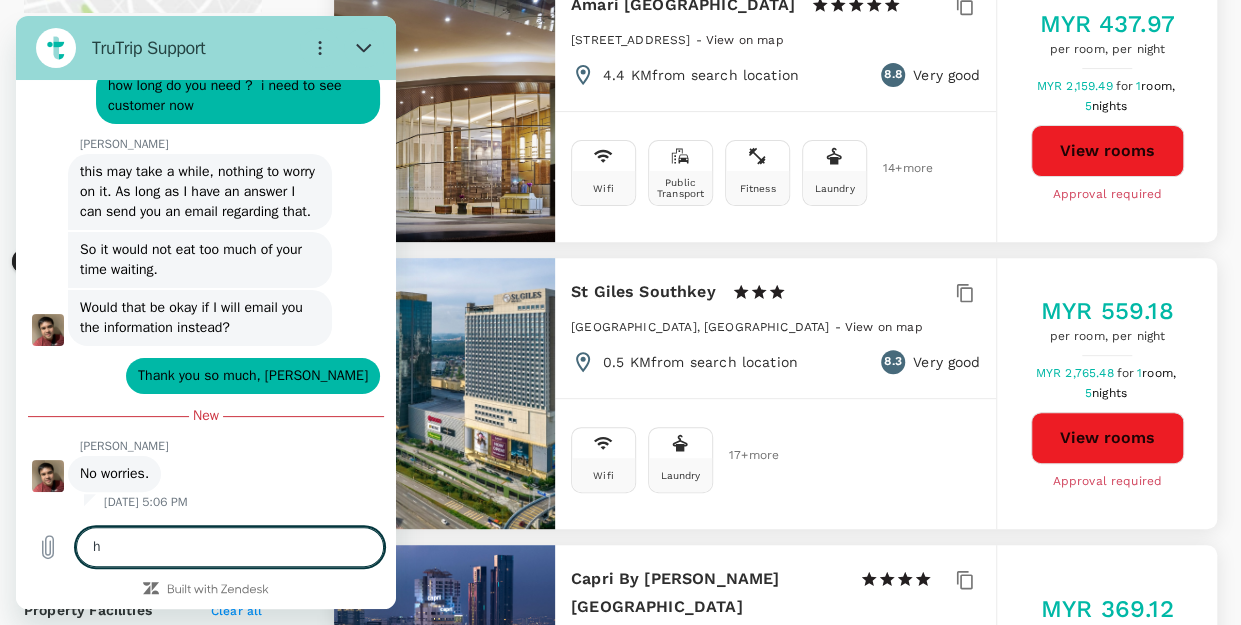 type on "ha" 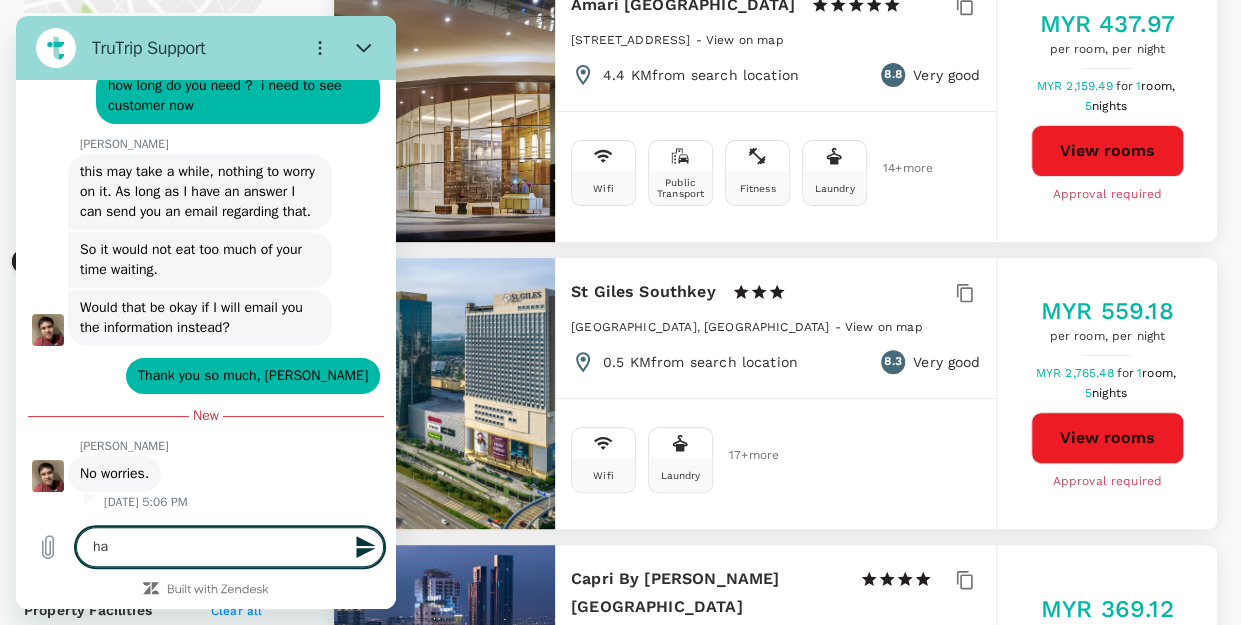 type on "hai" 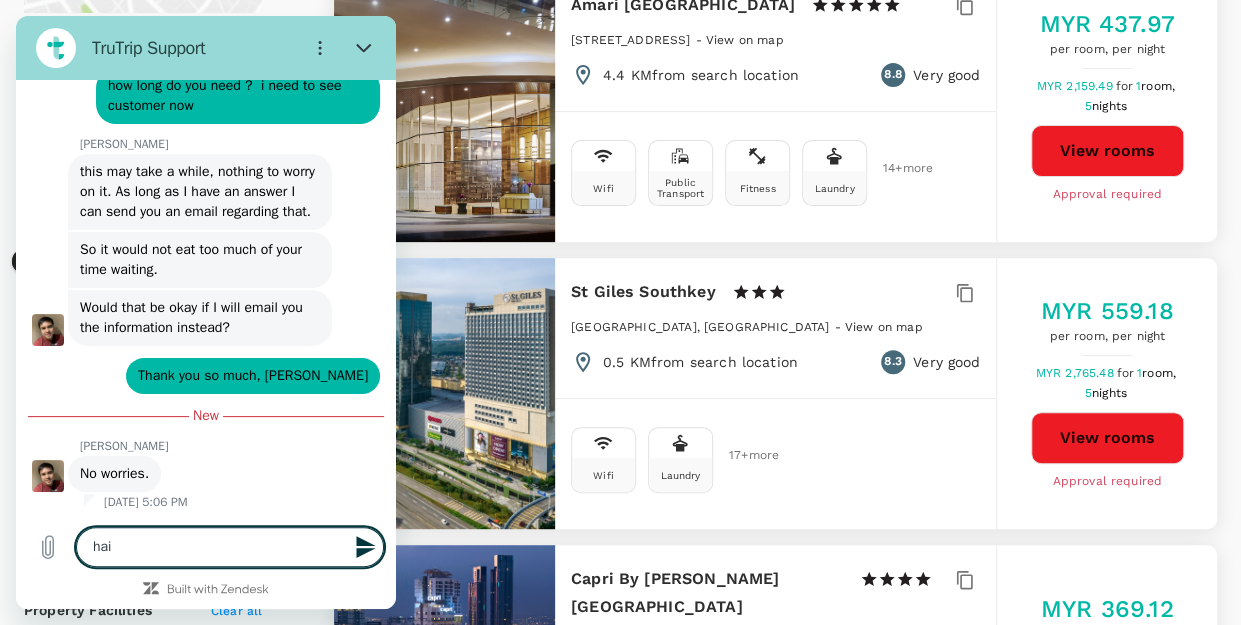 type on "hai" 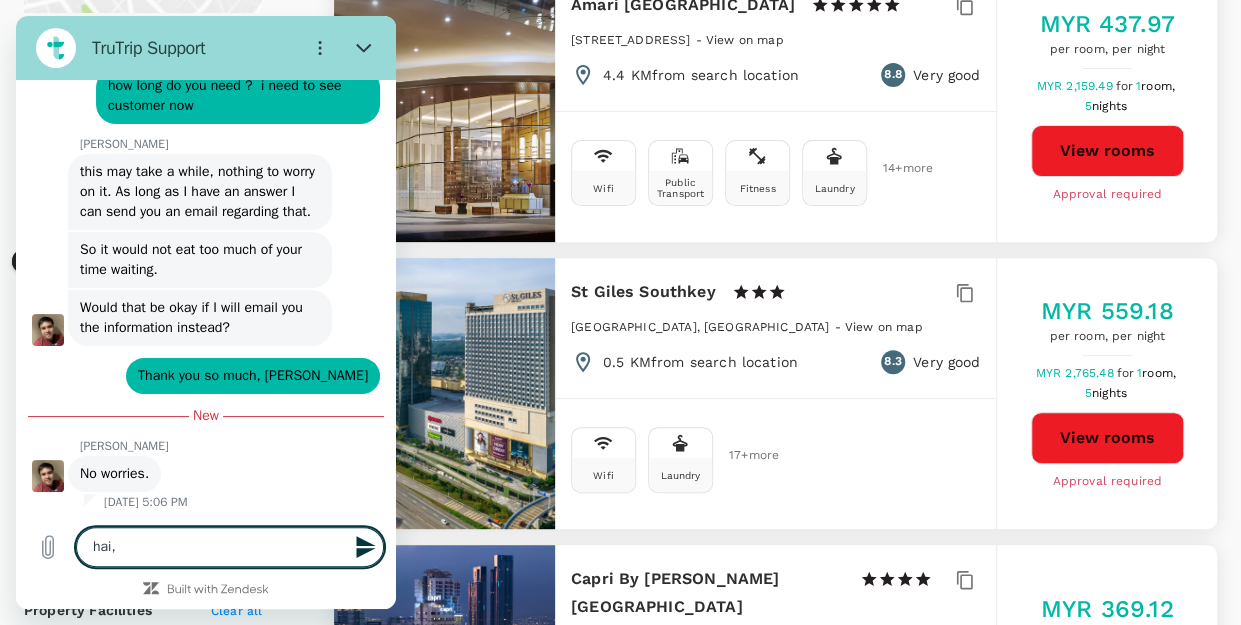 type on "hai," 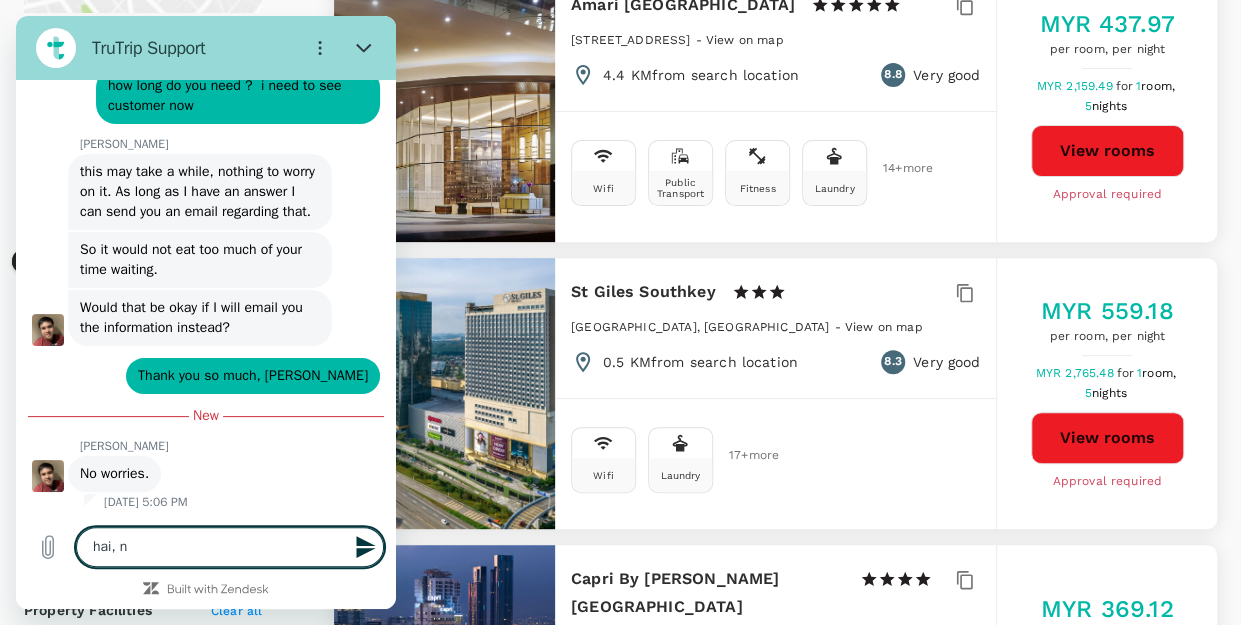 type on "hai, ne" 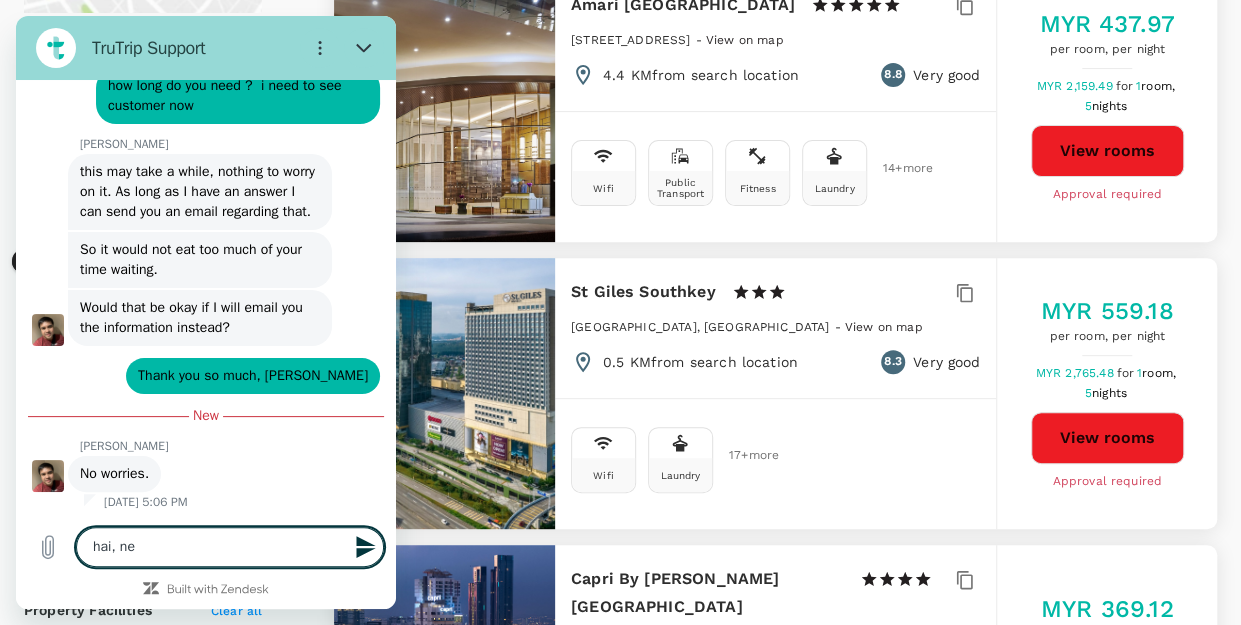 type on "hai, nee" 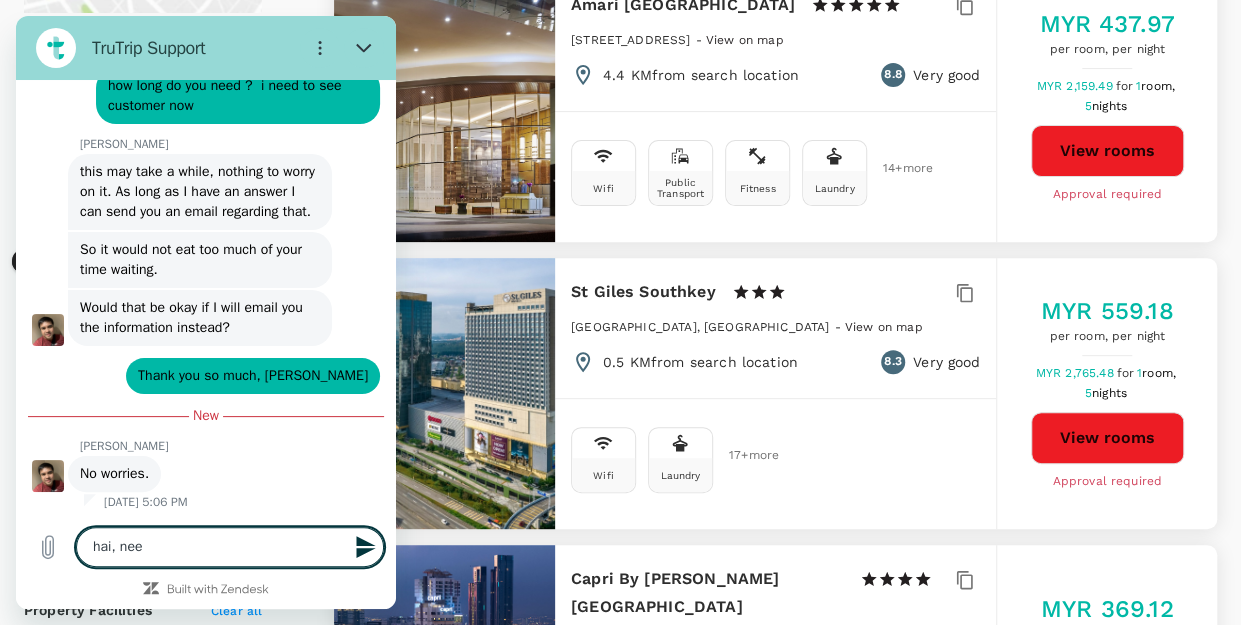 type on "hai, need" 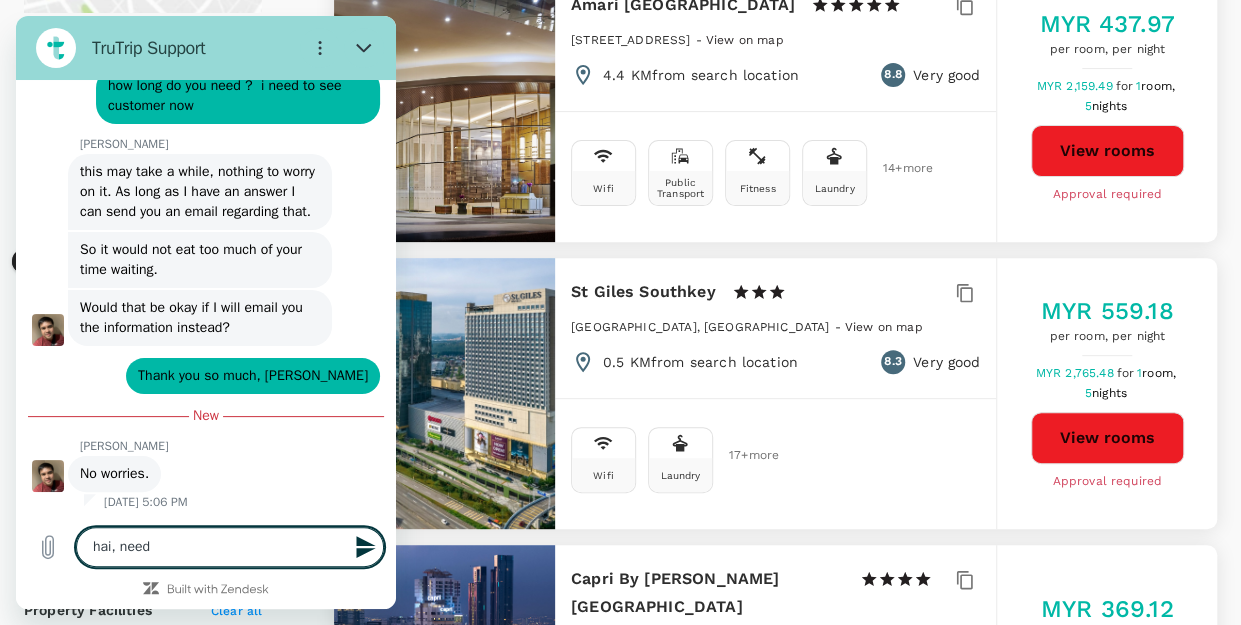type on "hai, need" 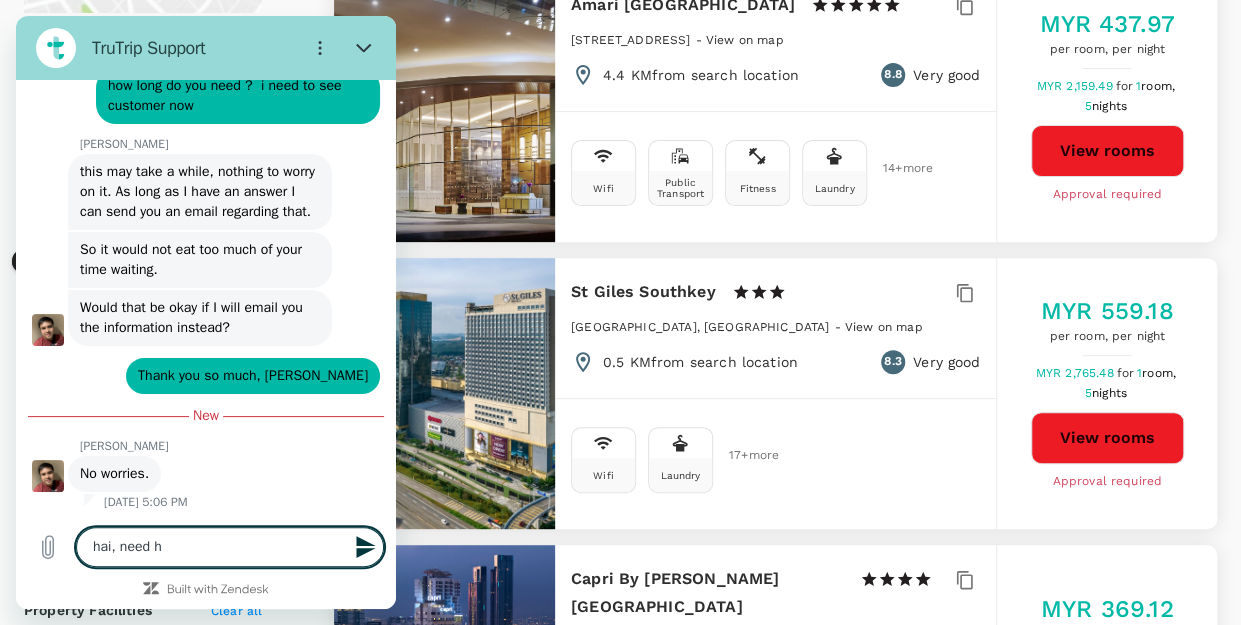 type on "hai, need he" 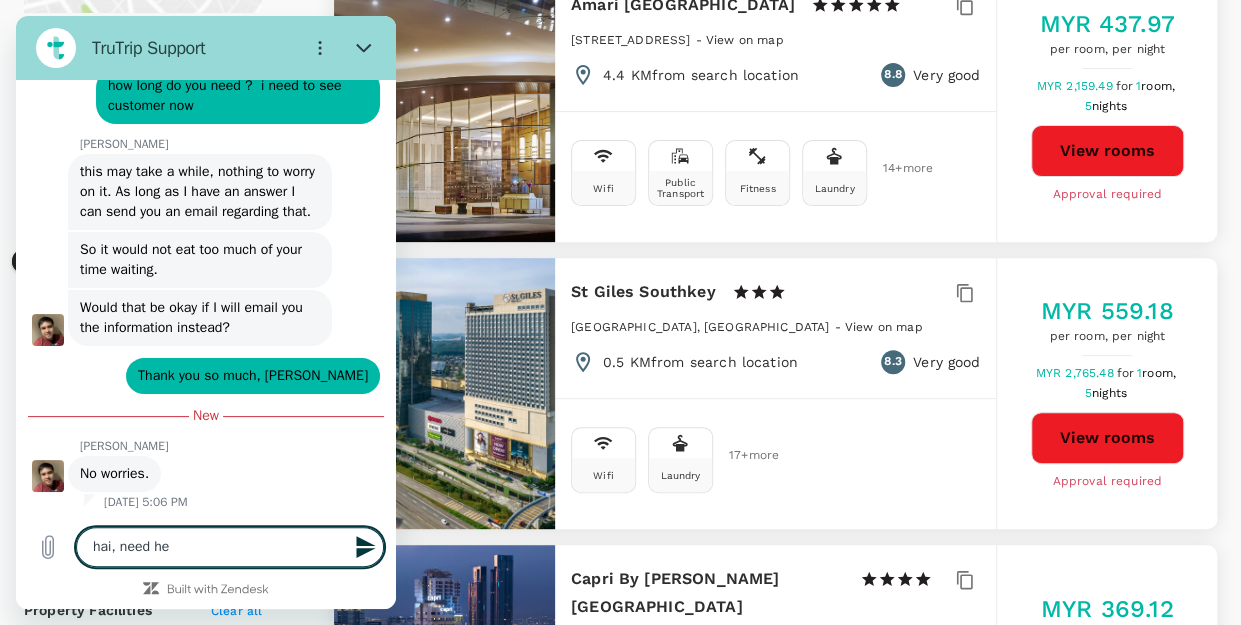 type on "hai, need hel" 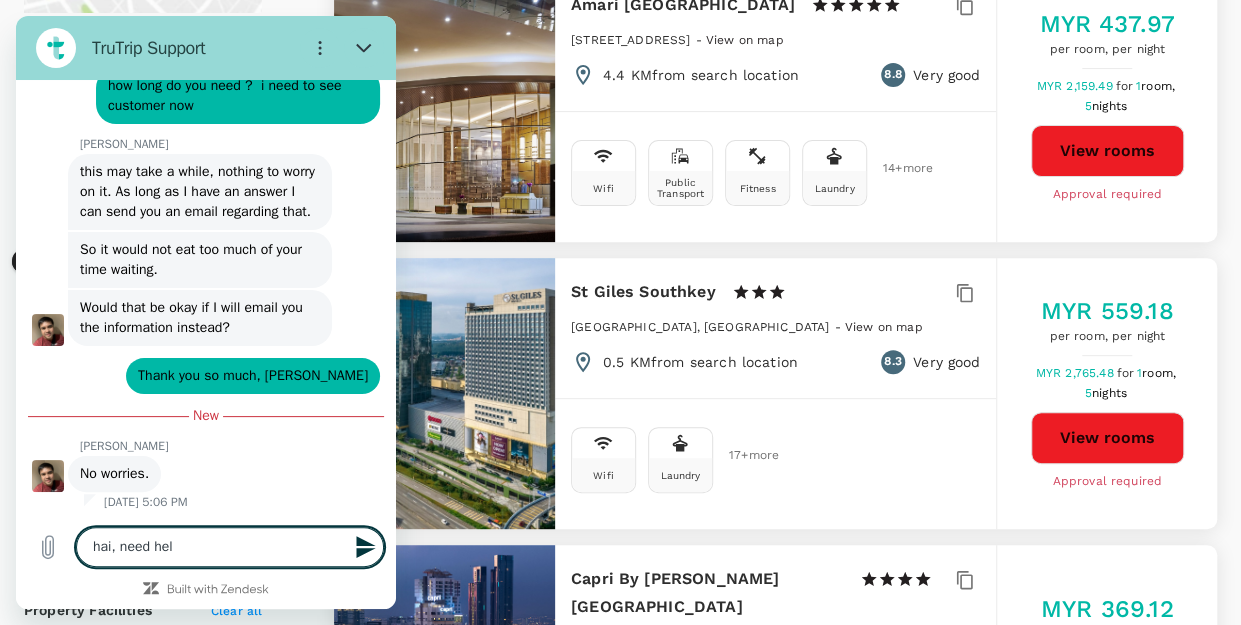 type on "hai, need help" 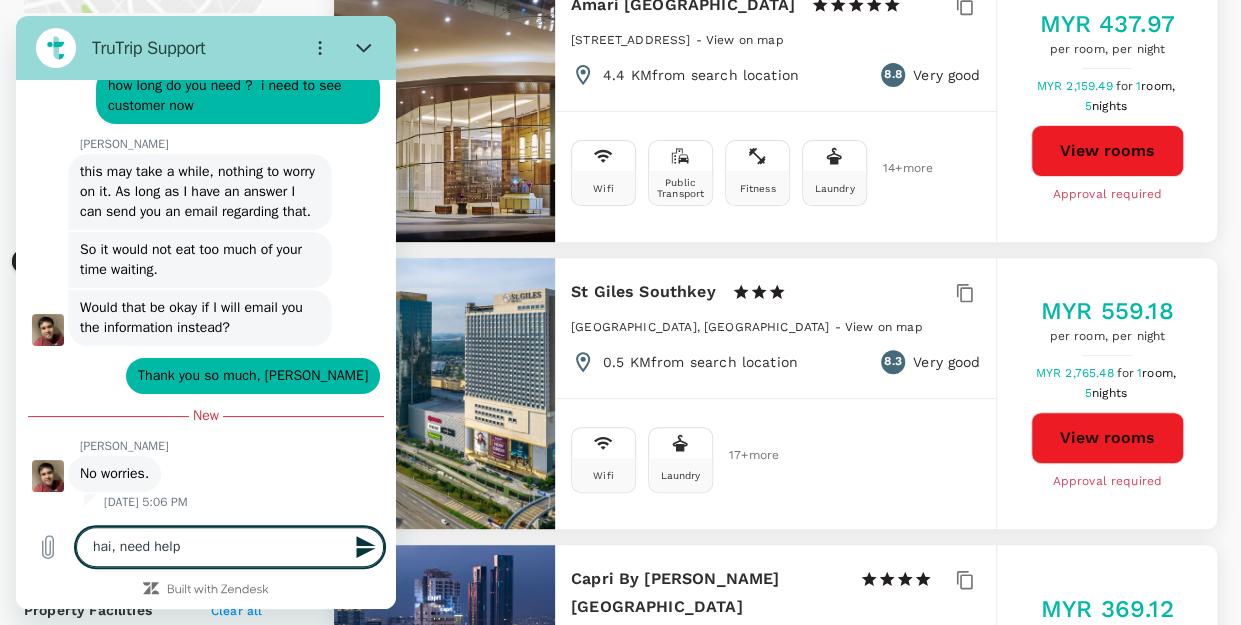 type on "hai, need help" 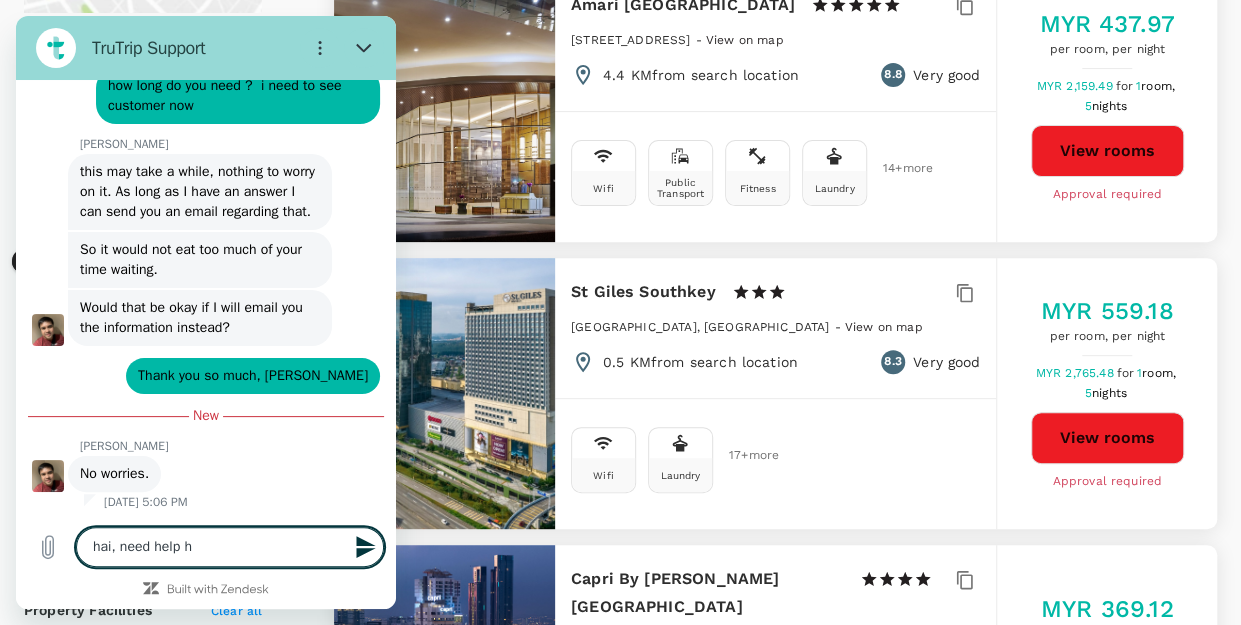 type on "hai, need help he" 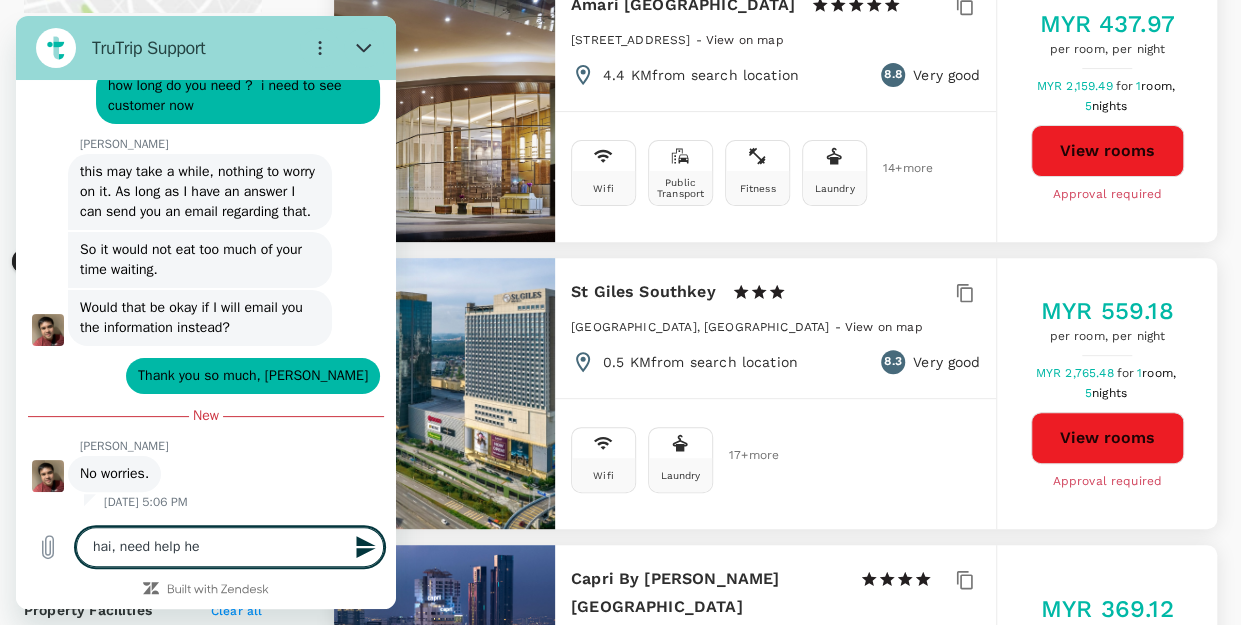 type on "hai, need help her" 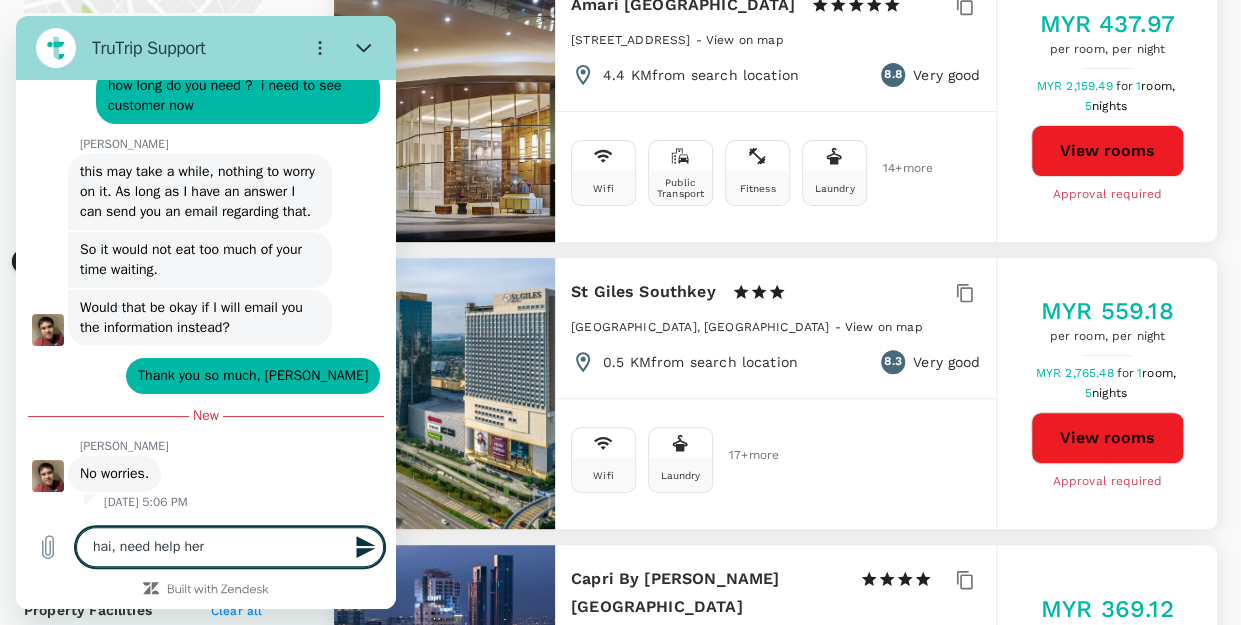type on "hai, need help here" 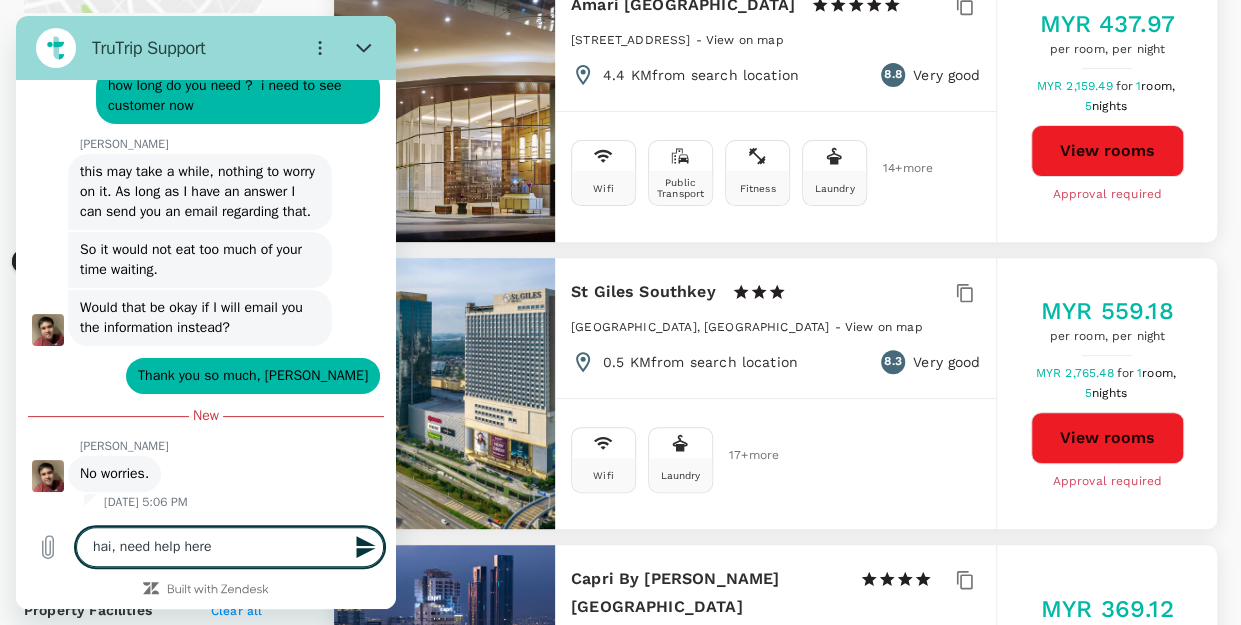 type 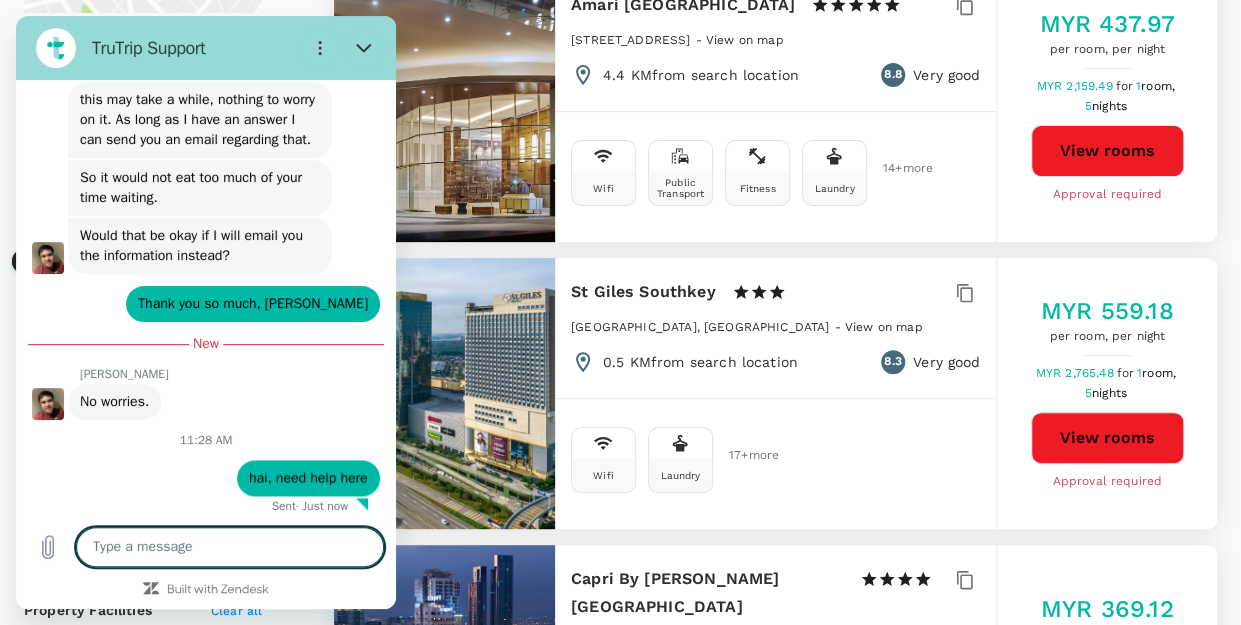 type on "x" 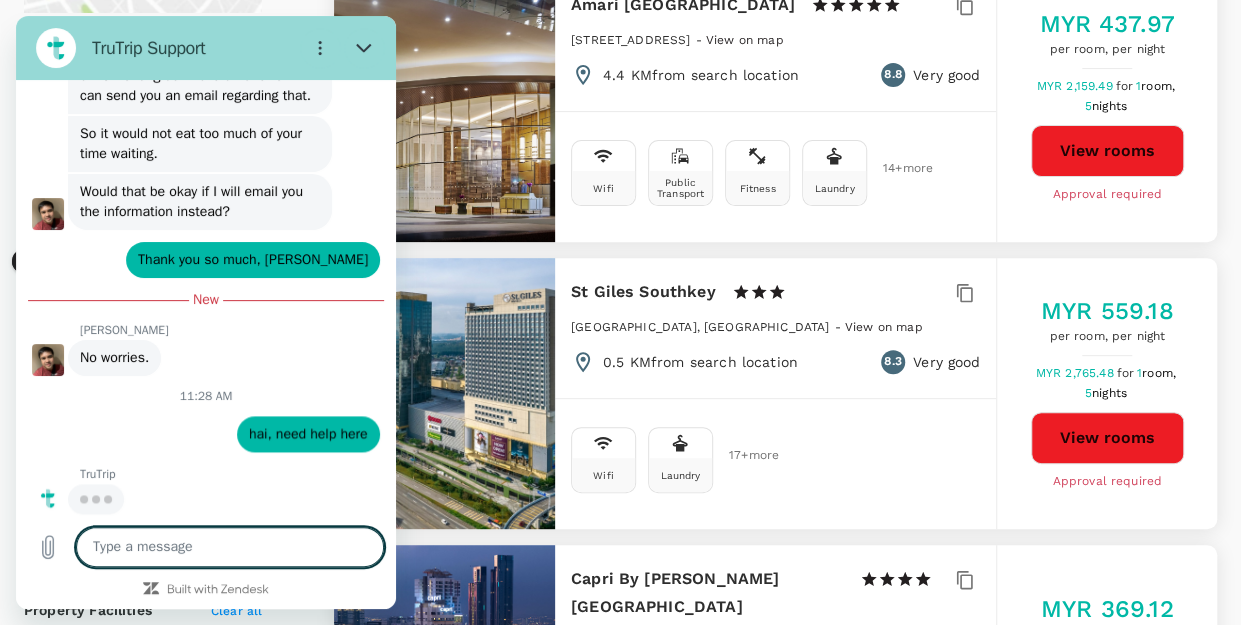 scroll, scrollTop: 8867, scrollLeft: 0, axis: vertical 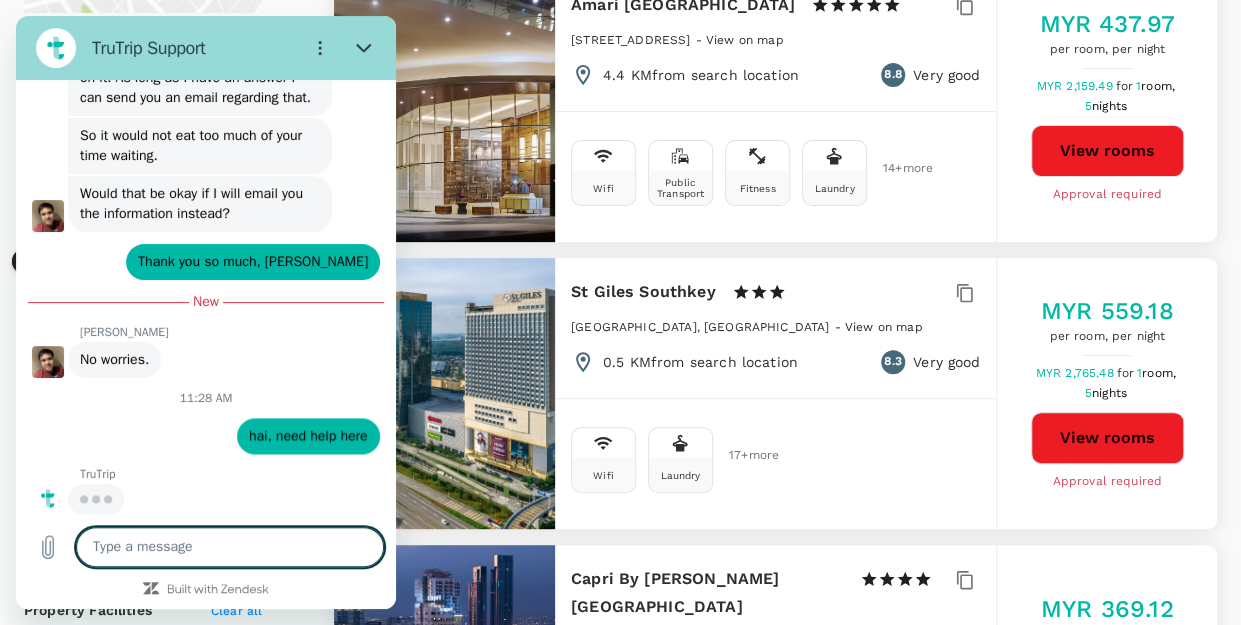 type on "o" 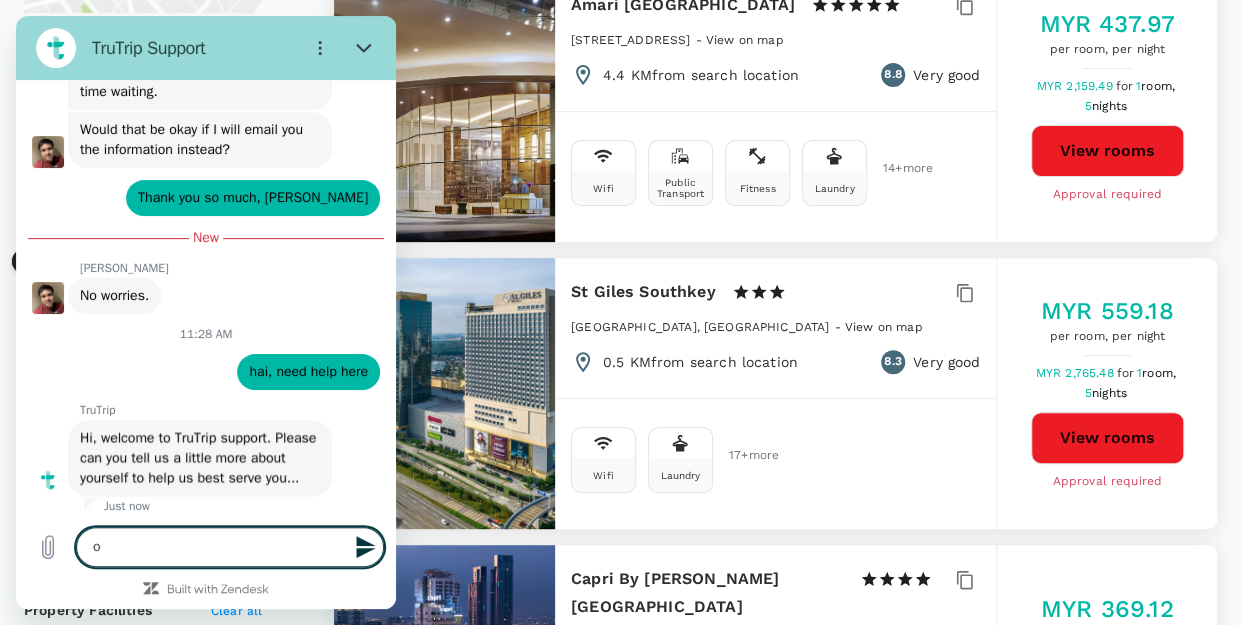 type on "x" 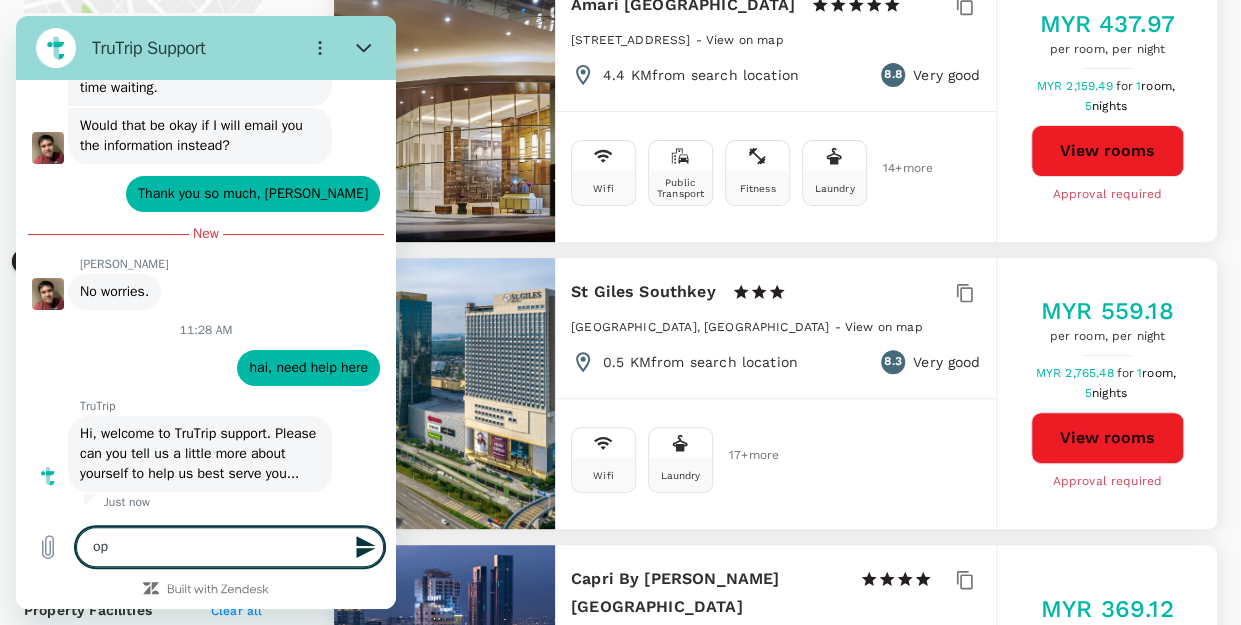 type on "op" 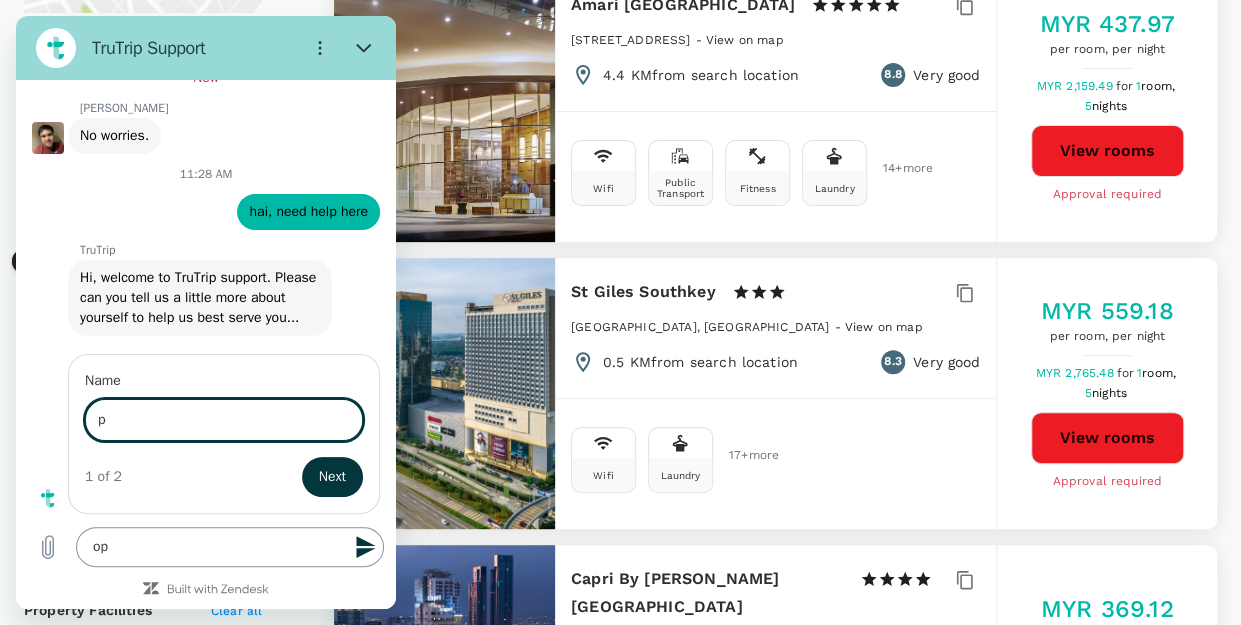 scroll, scrollTop: 9108, scrollLeft: 0, axis: vertical 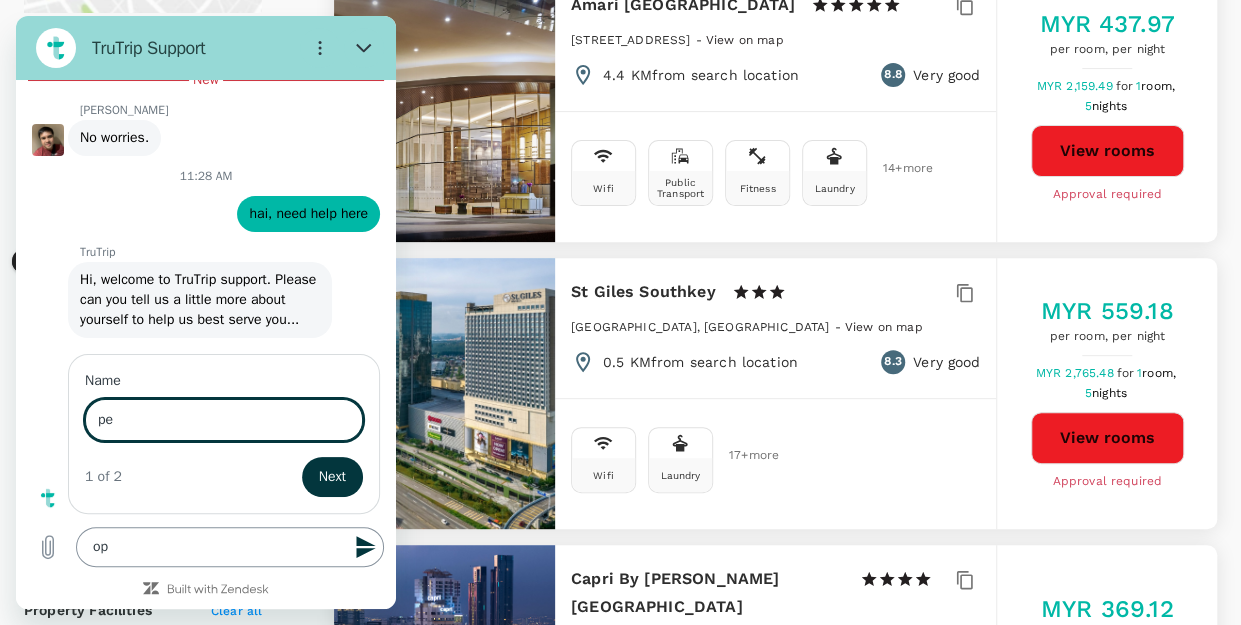 type on "p" 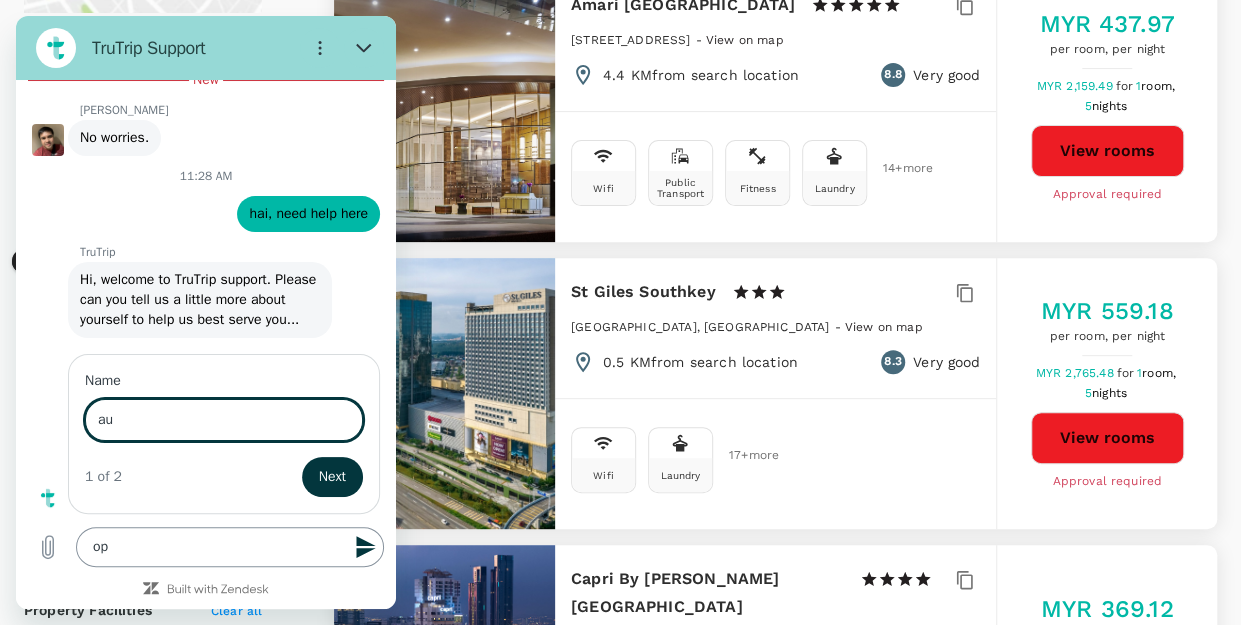 type on "a" 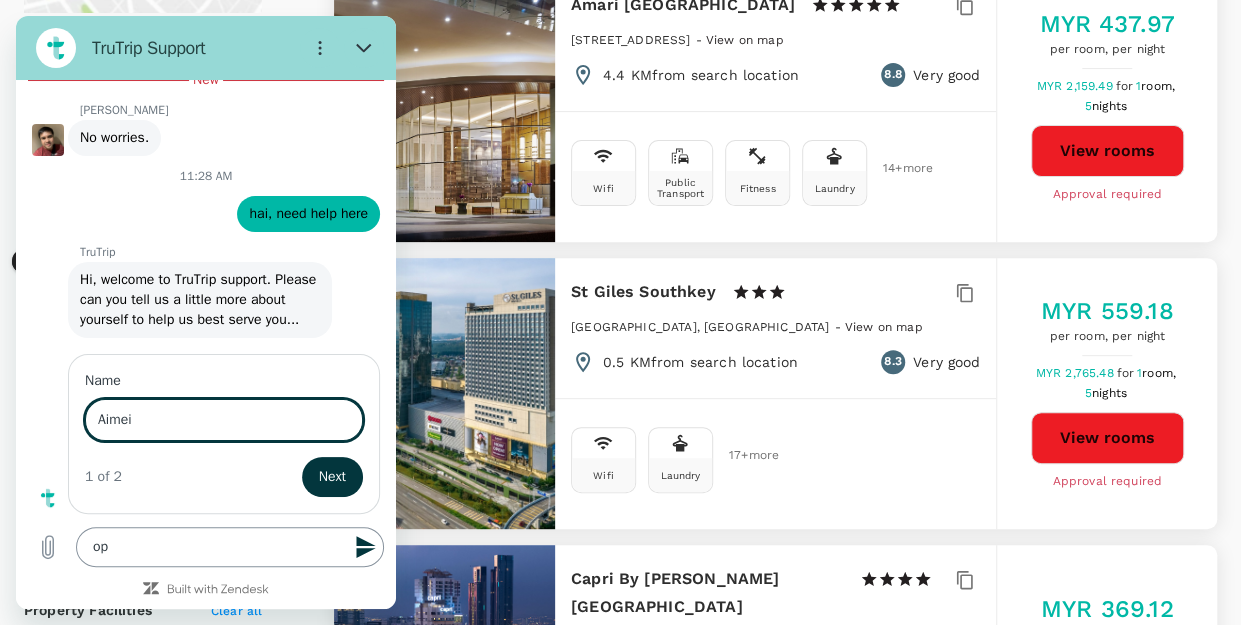 type on "Aimei" 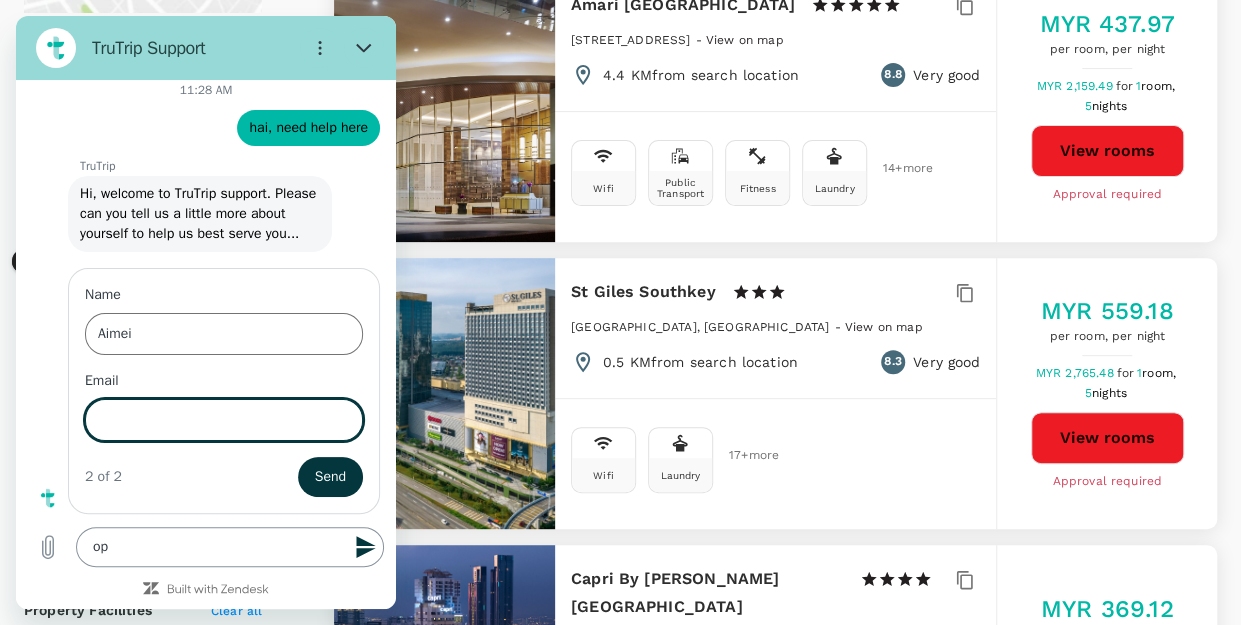 type on "x" 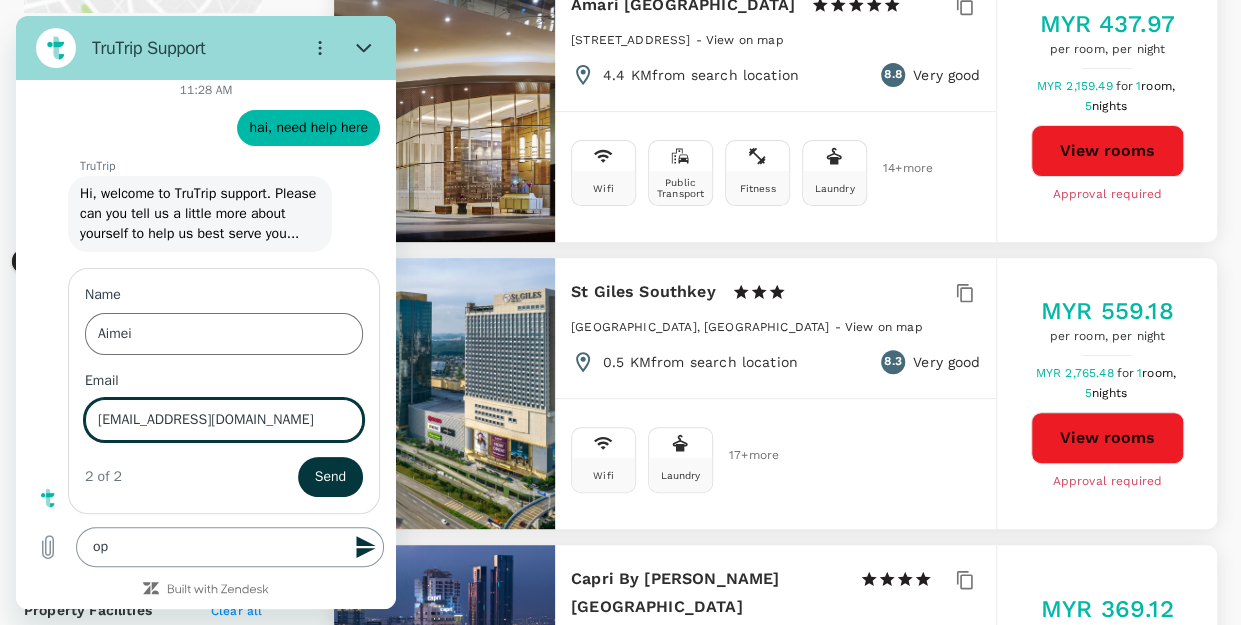 type on "[EMAIL_ADDRESS][DOMAIN_NAME]" 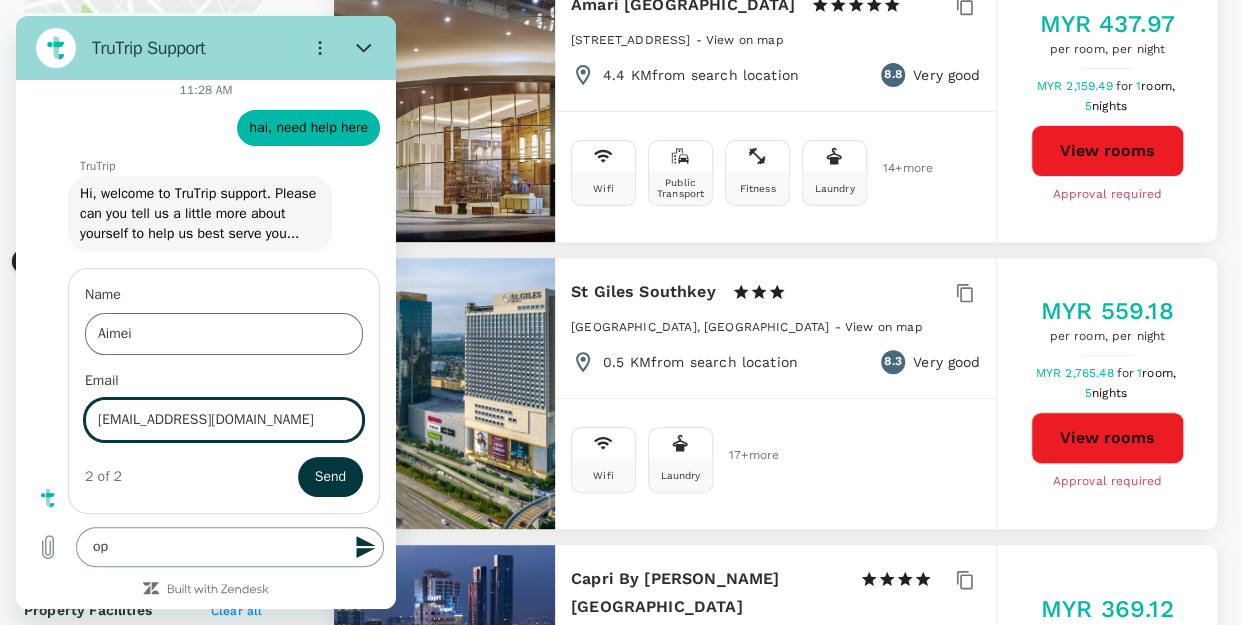 click on "Send" at bounding box center [330, 477] 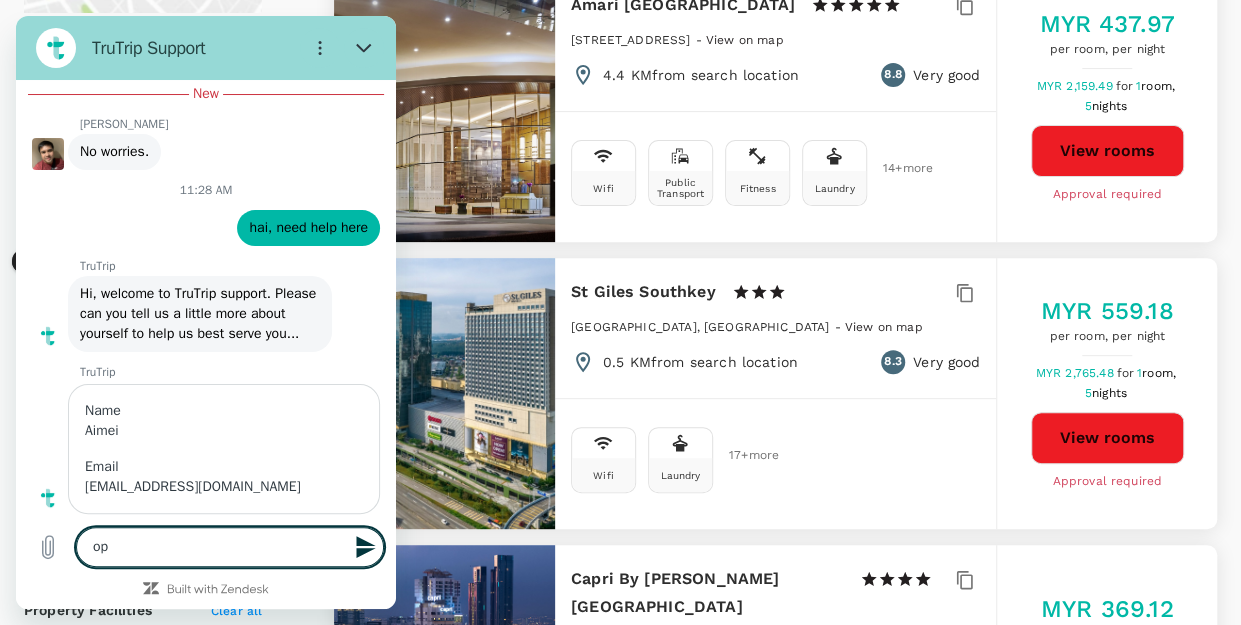 scroll, scrollTop: 9138, scrollLeft: 0, axis: vertical 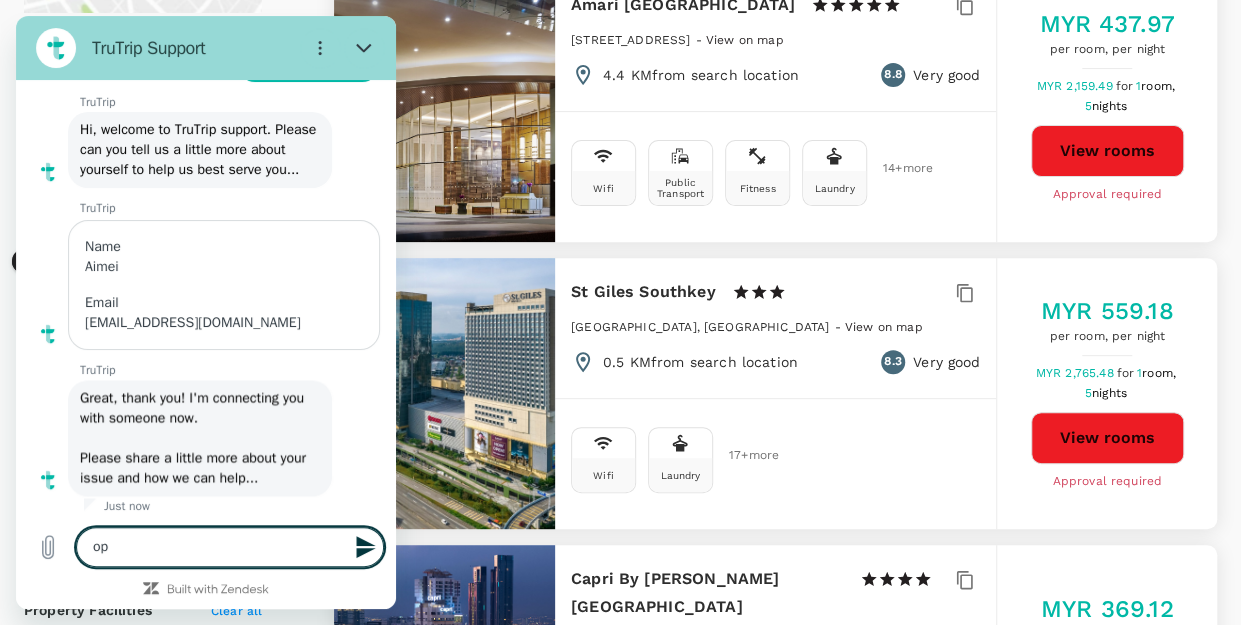 type on "x" 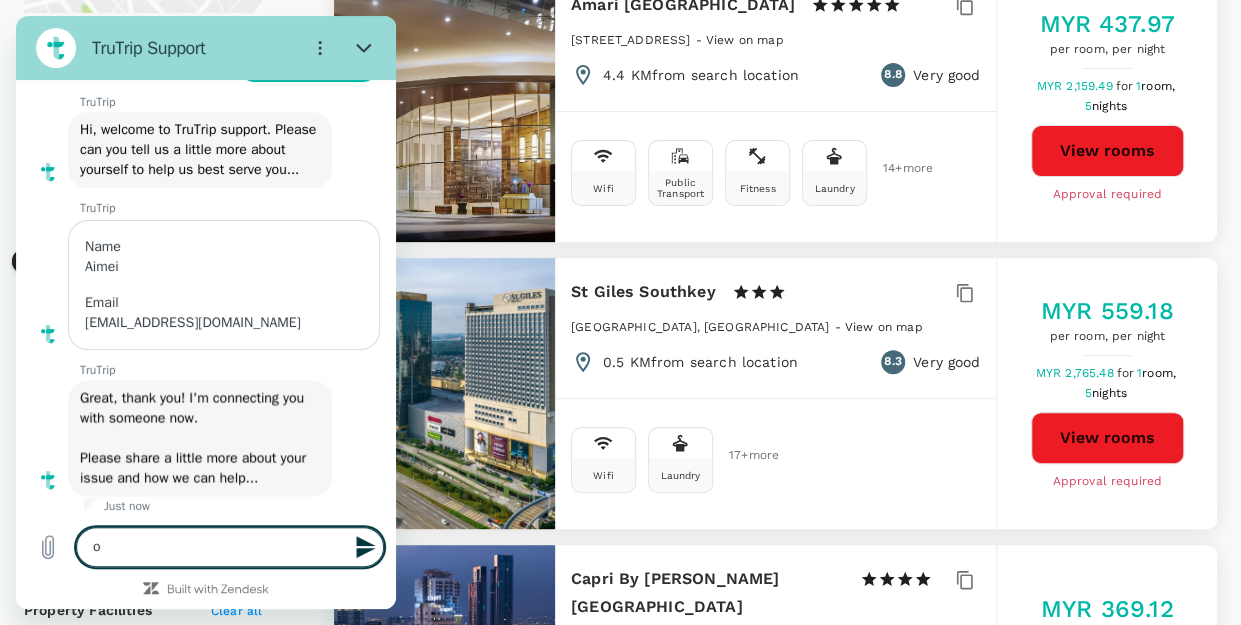 type 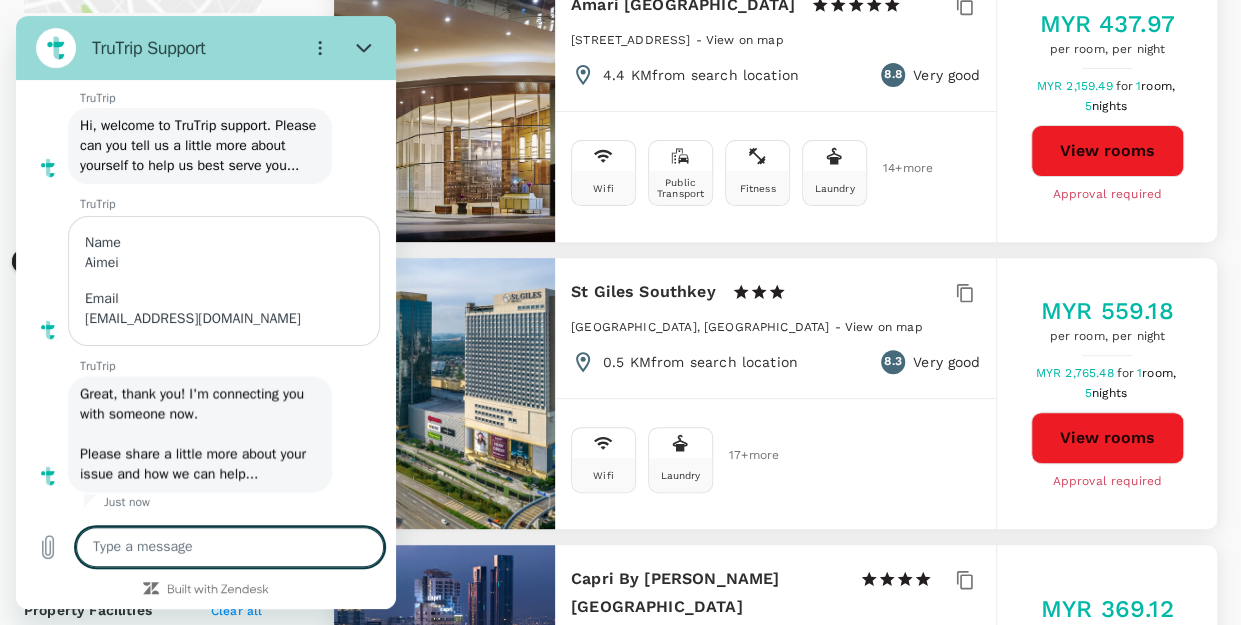 scroll, scrollTop: 9262, scrollLeft: 0, axis: vertical 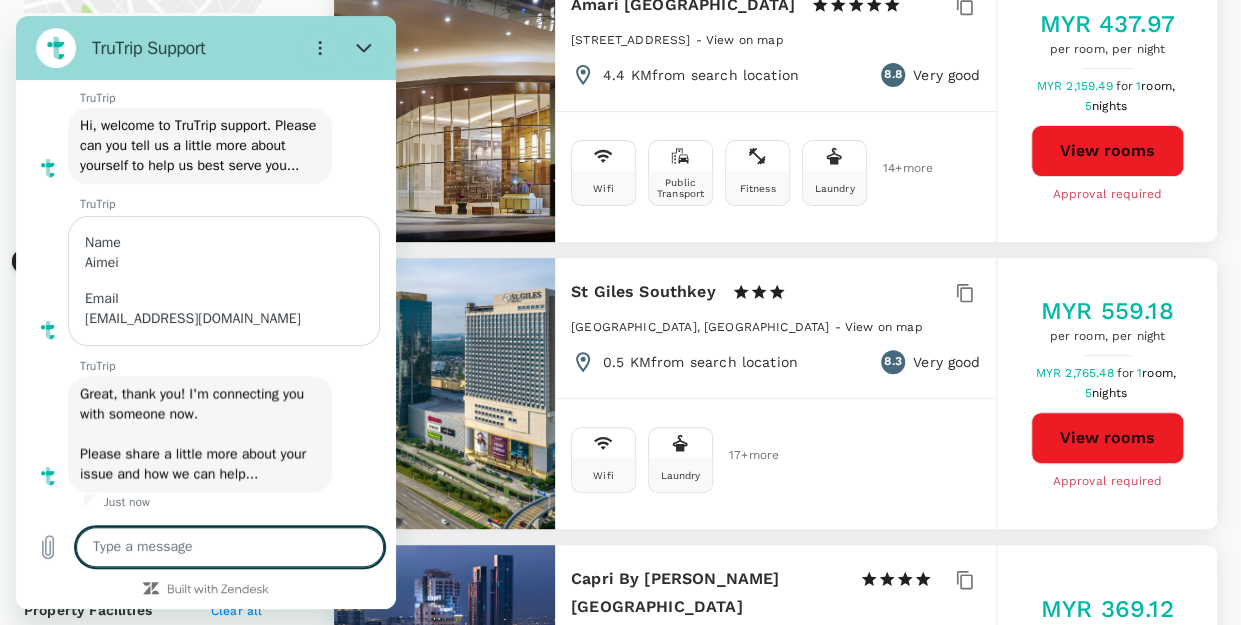 type on "o" 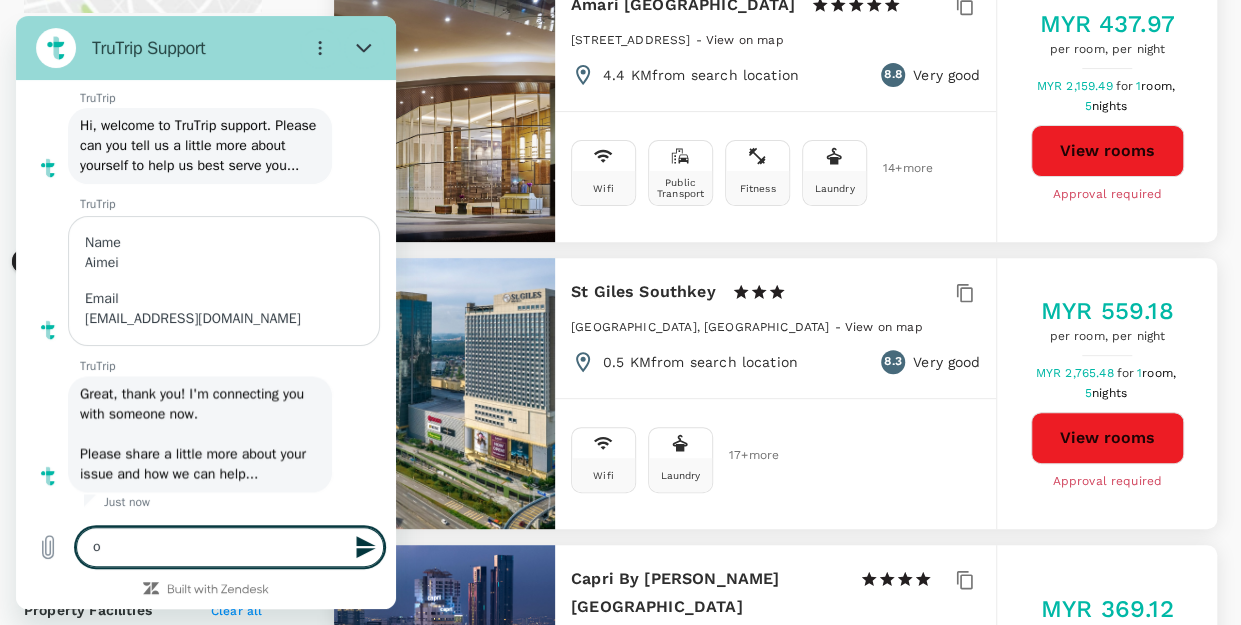 type on "x" 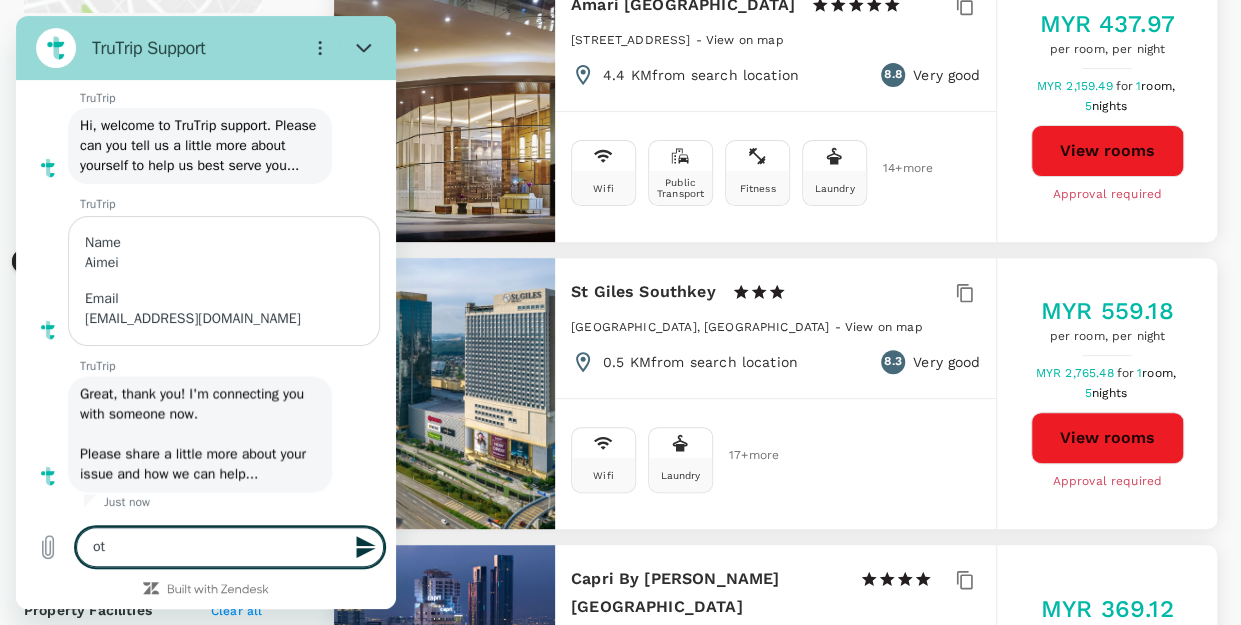 type on "o" 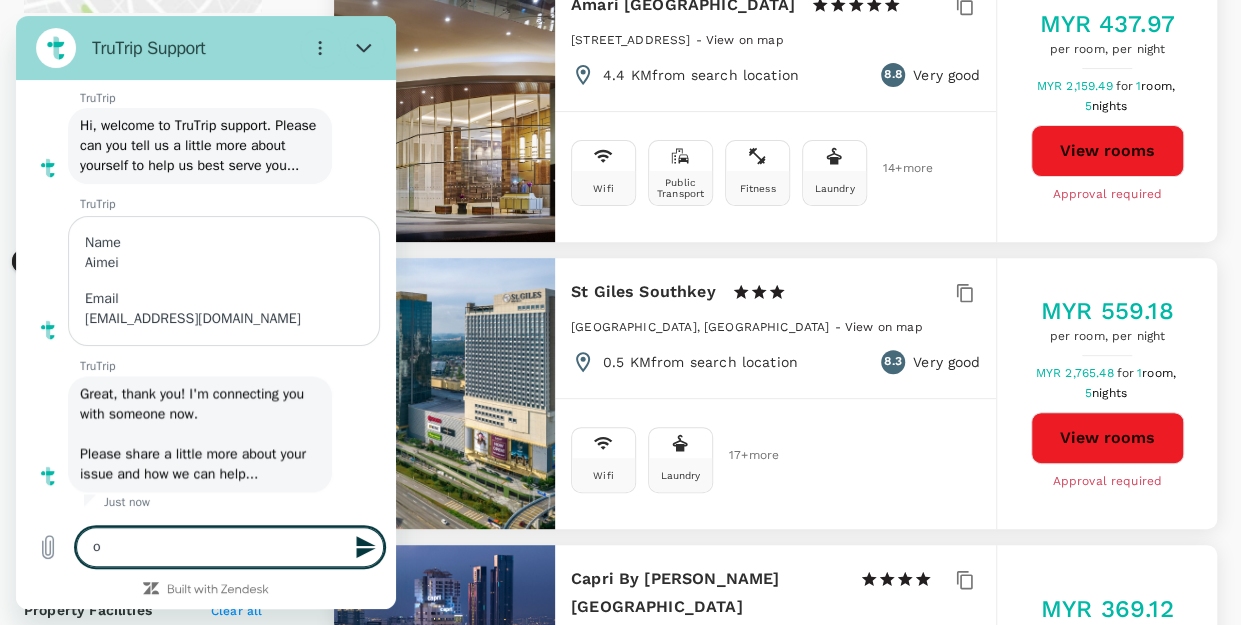 type 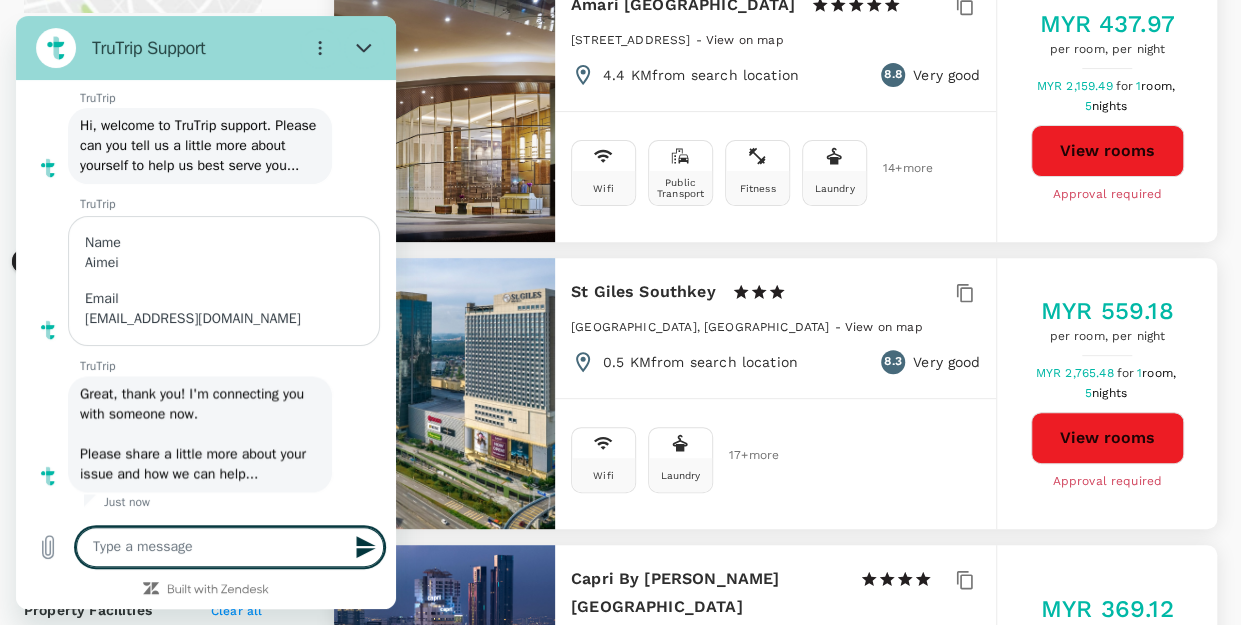 type on "H" 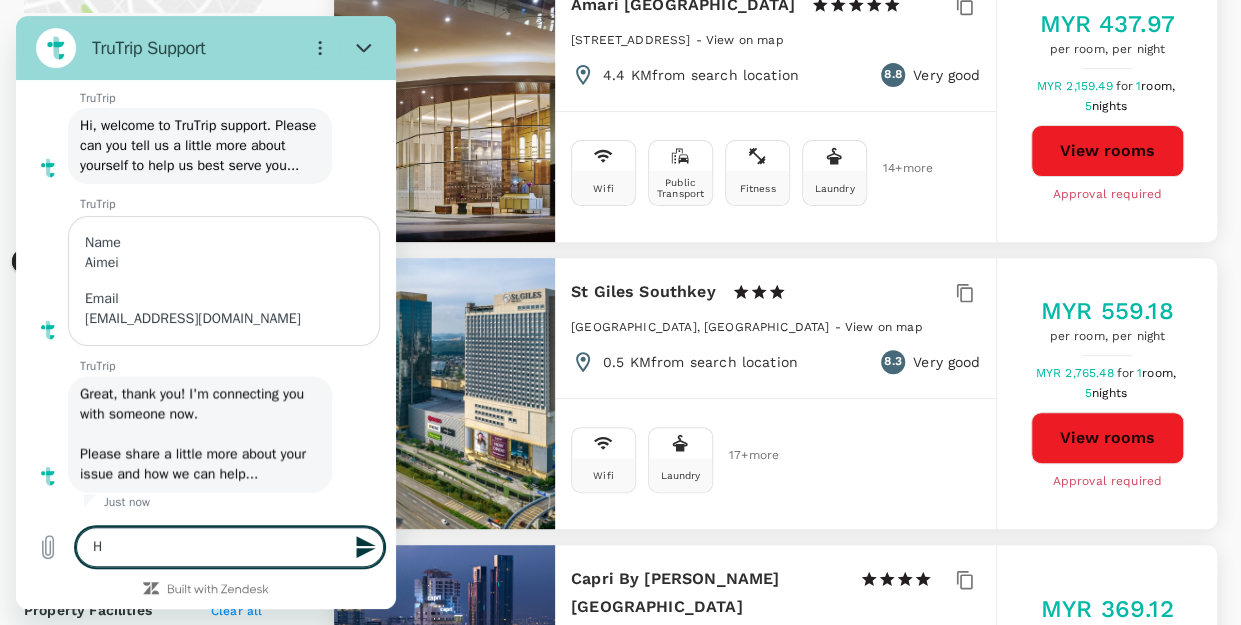 type on "Ho" 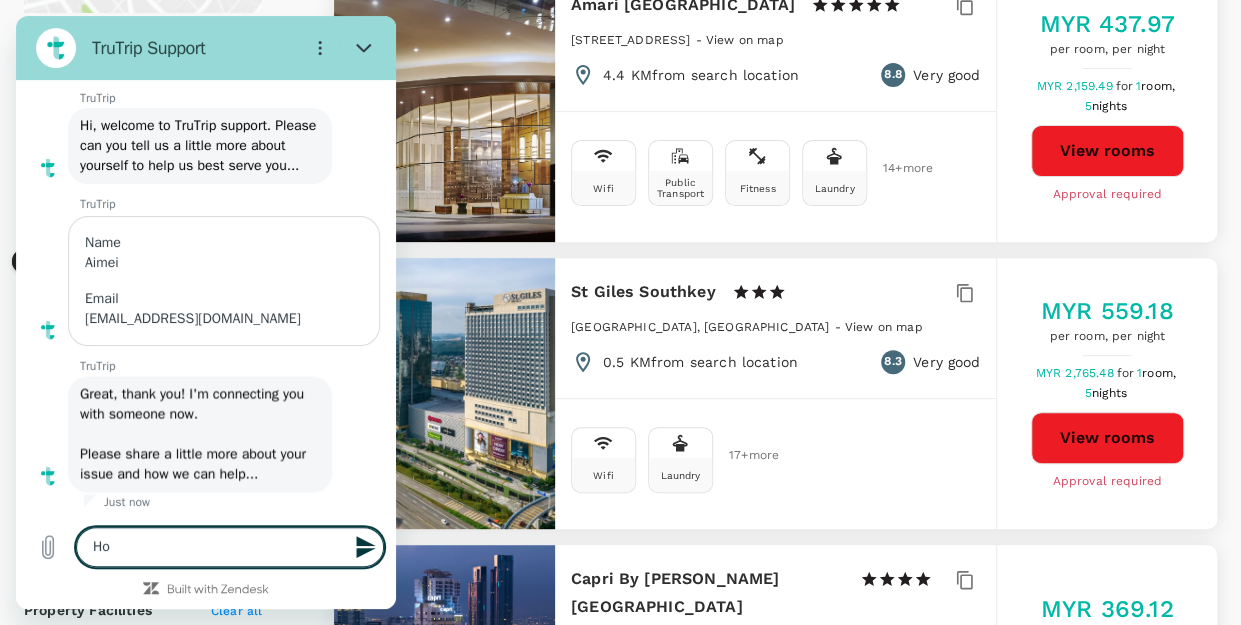type on "Hot" 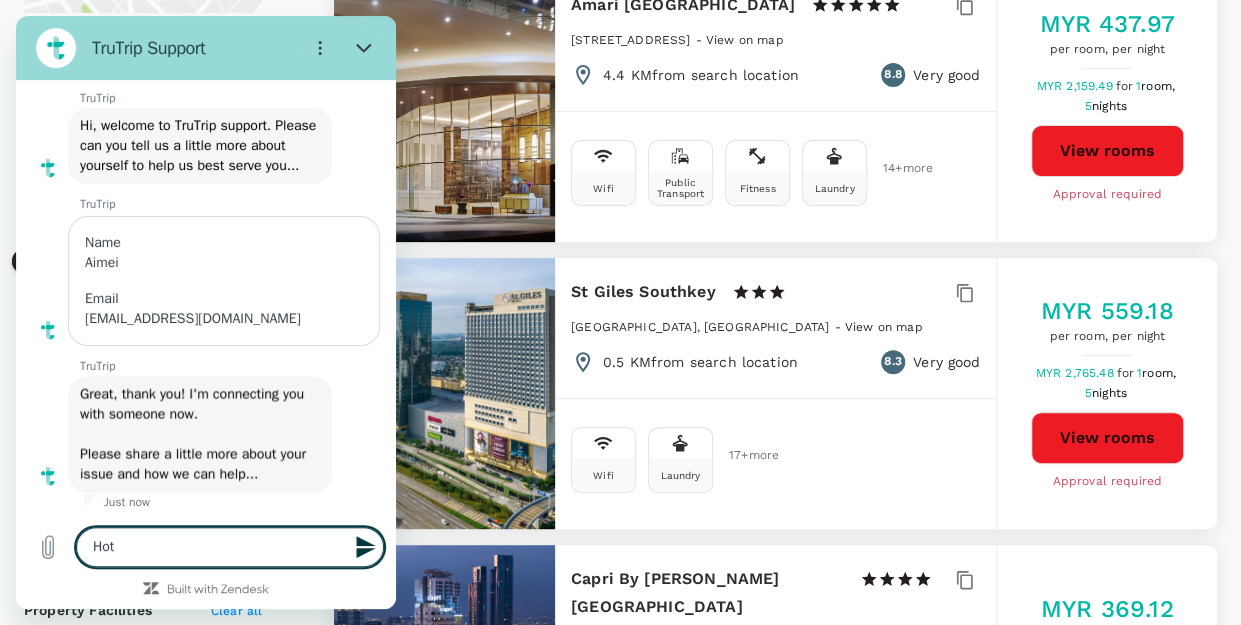 type on "Hote" 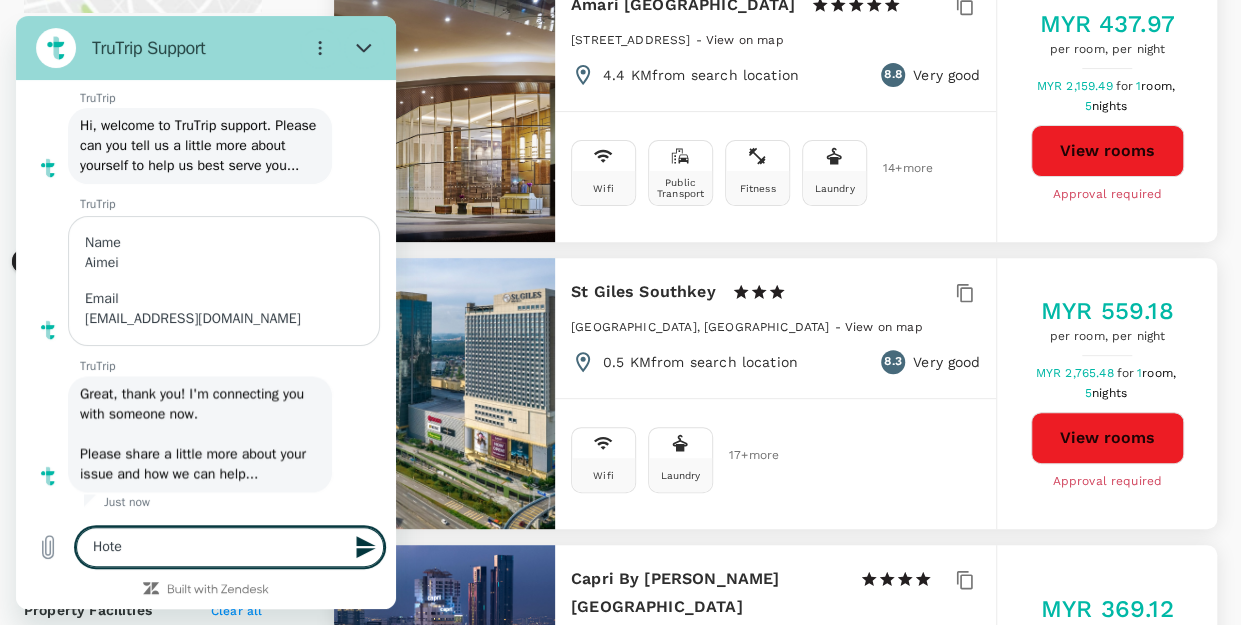 type on "Hotel" 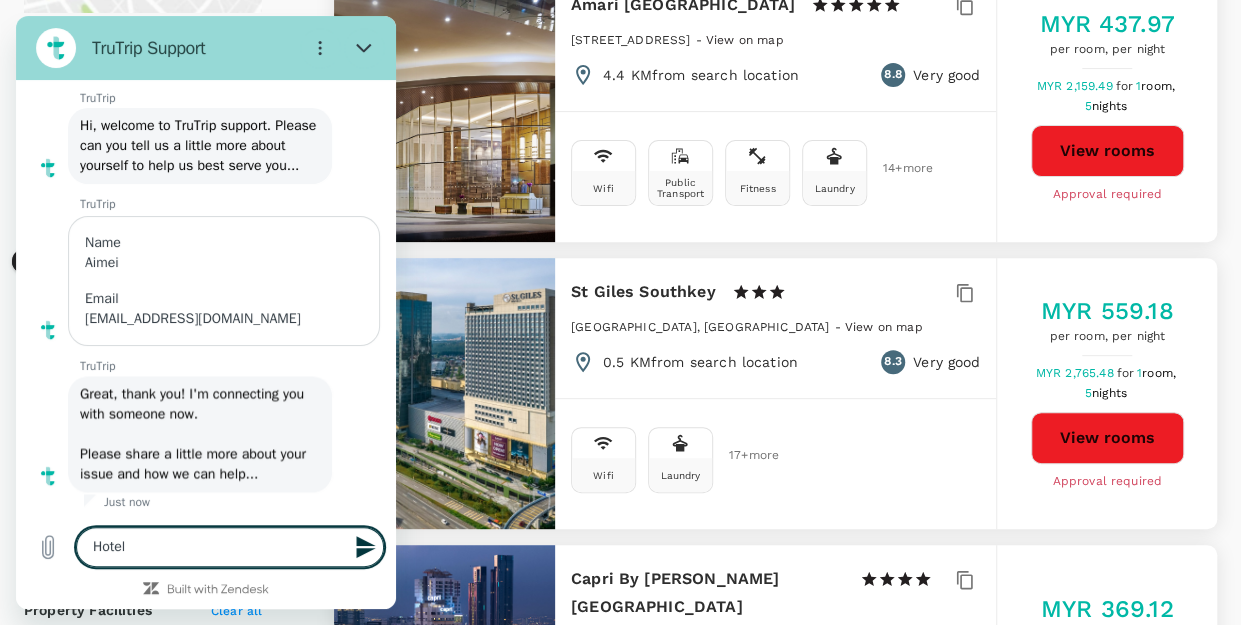 type on "x" 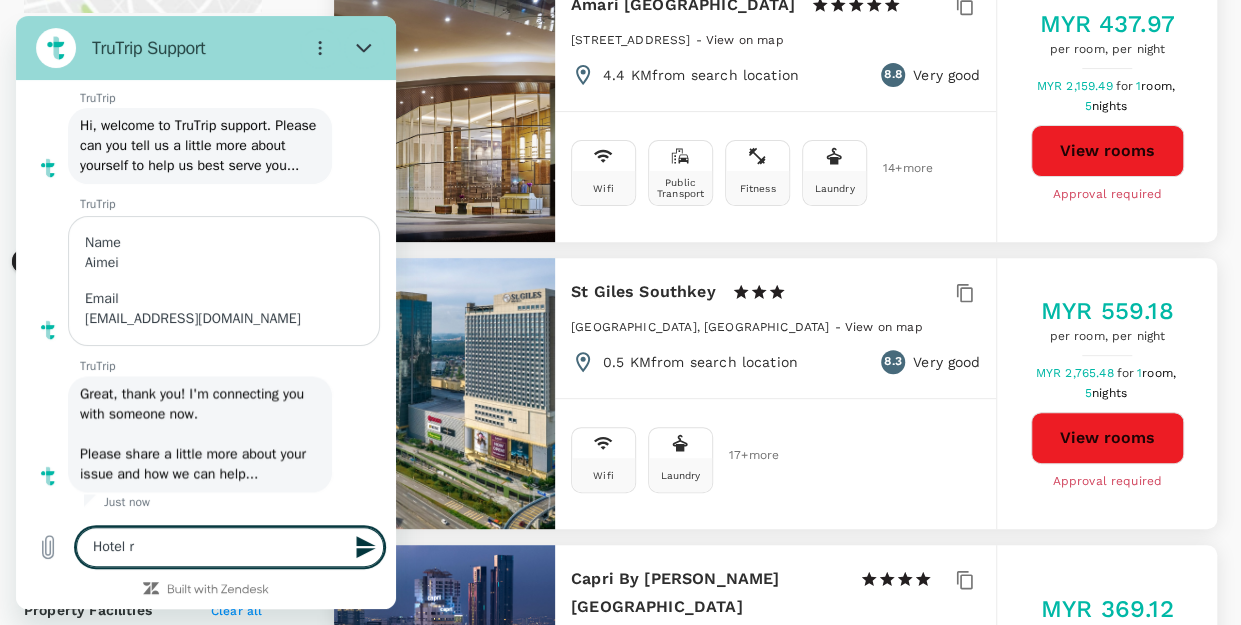 type on "Hotel ra" 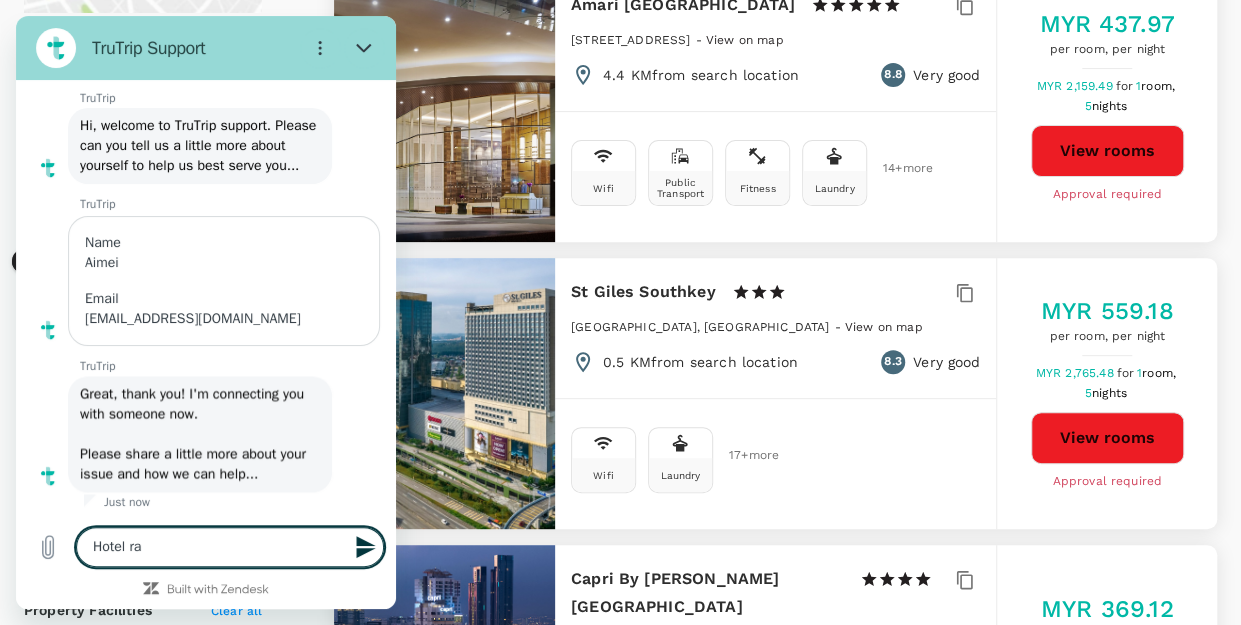 type on "Hotel rat" 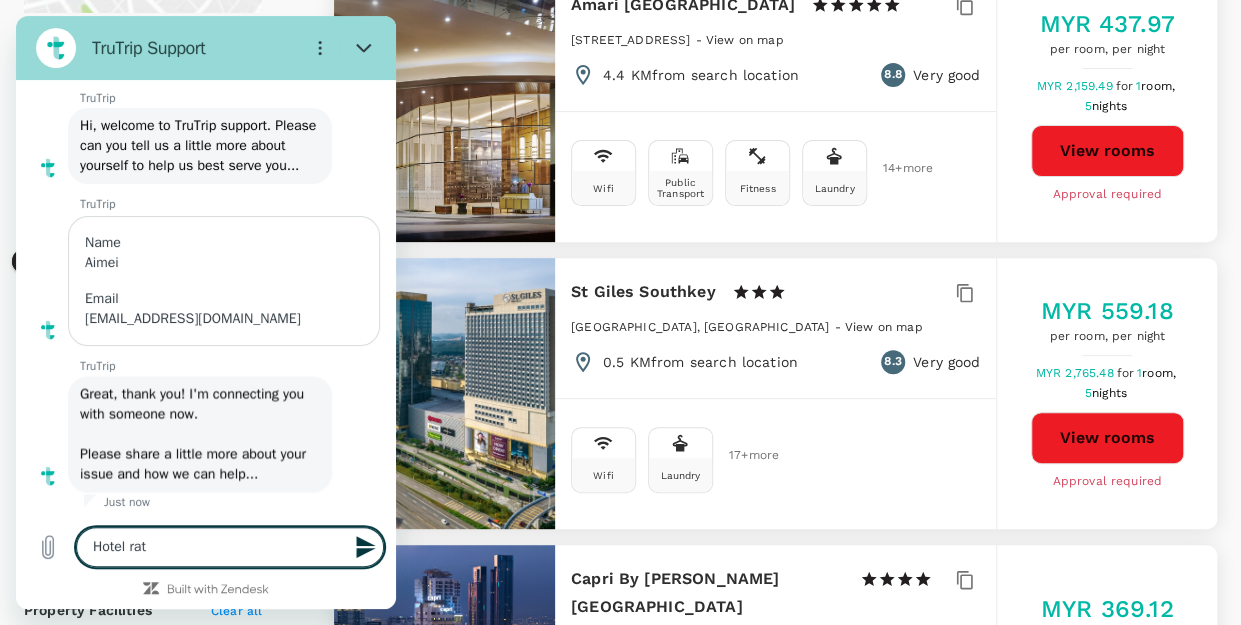 type on "Hotel rate" 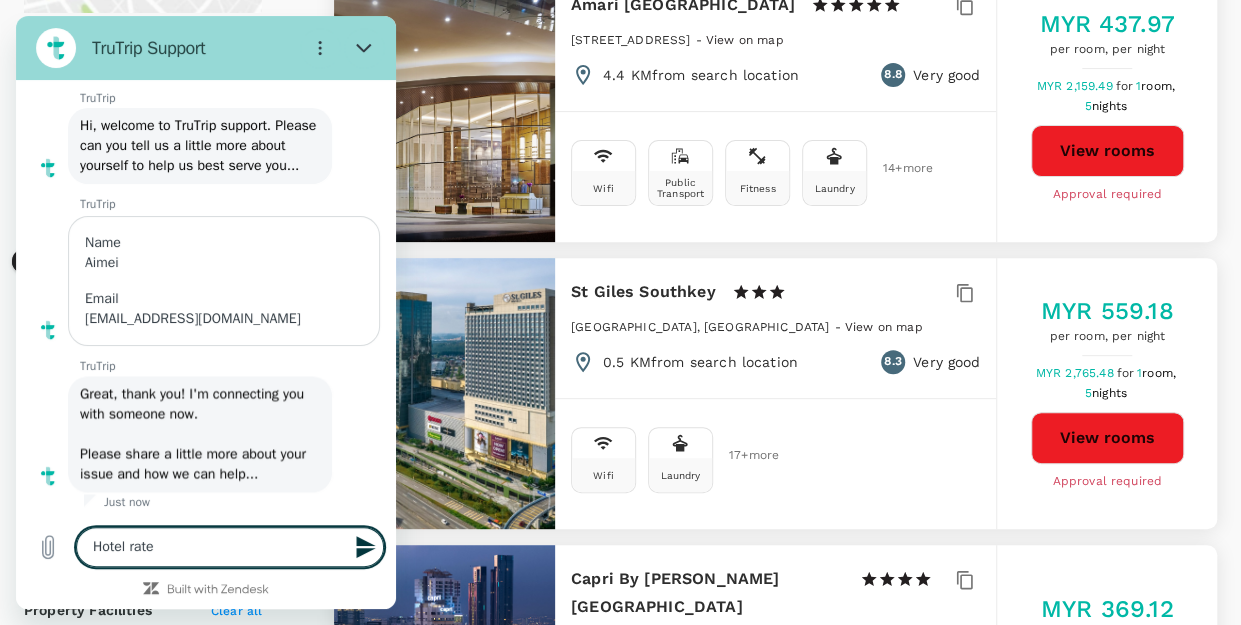type on "Hotel rate" 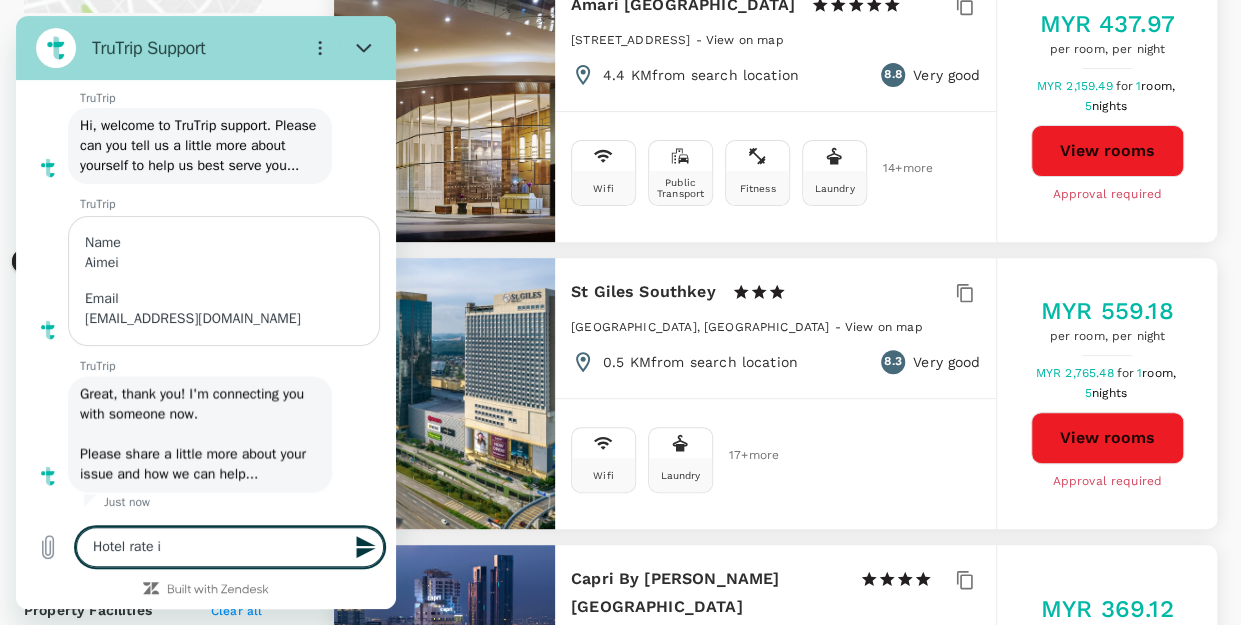 type on "Hotel rate in" 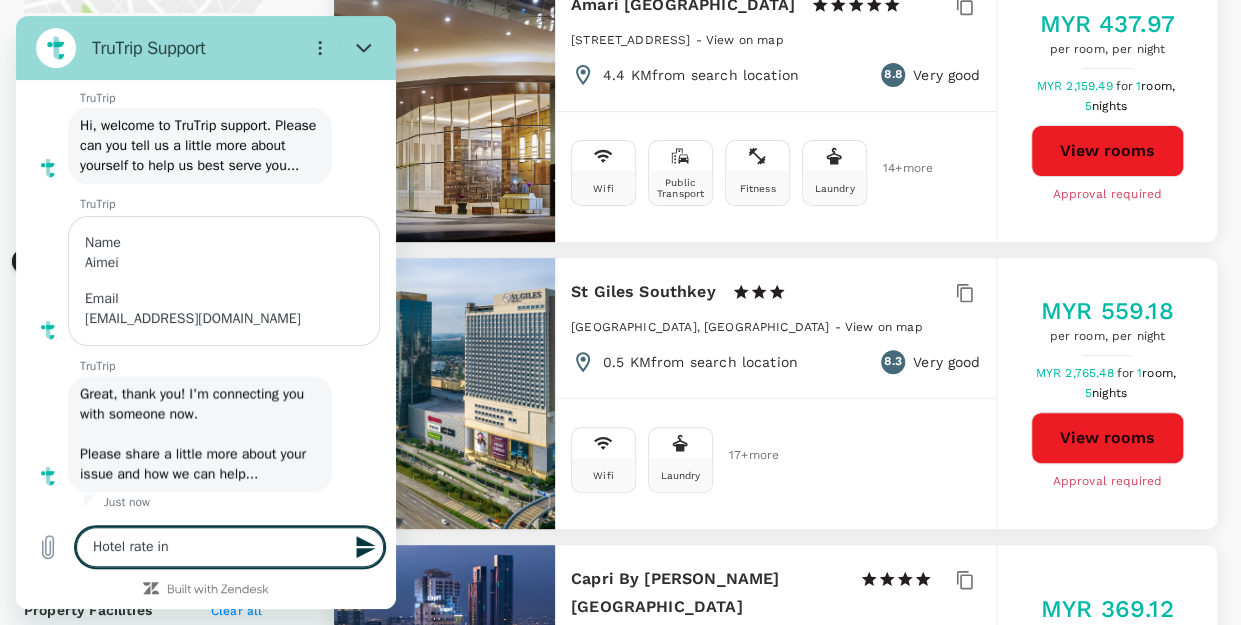 type on "x" 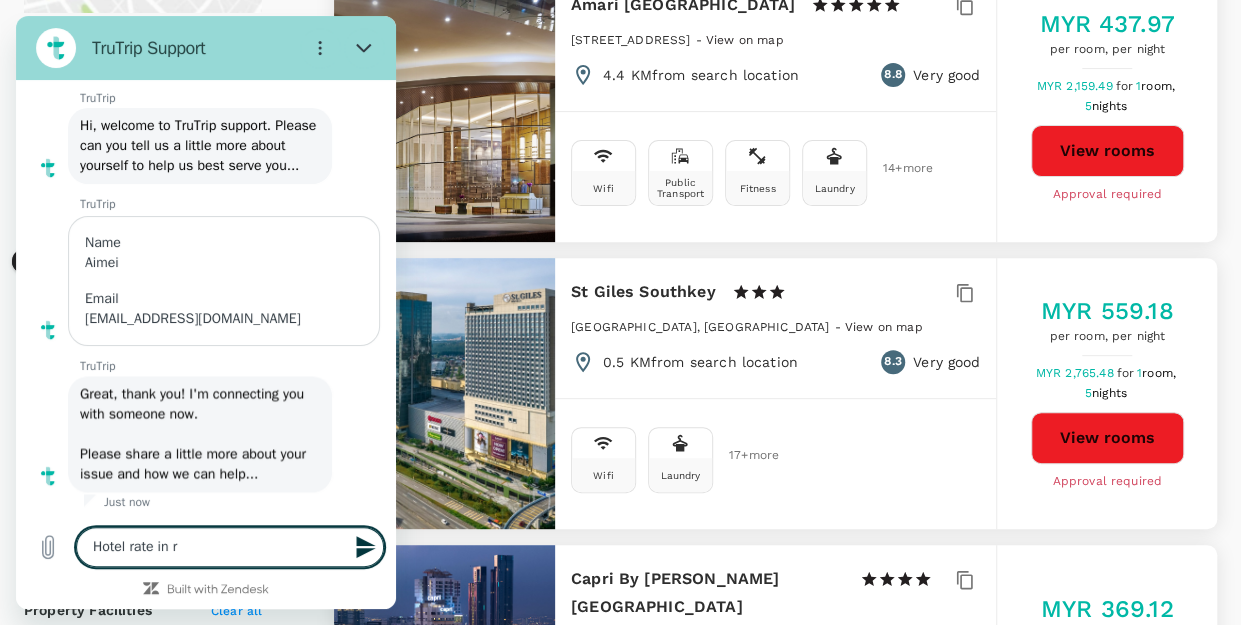 type on "Hotel rate in [GEOGRAPHIC_DATA]" 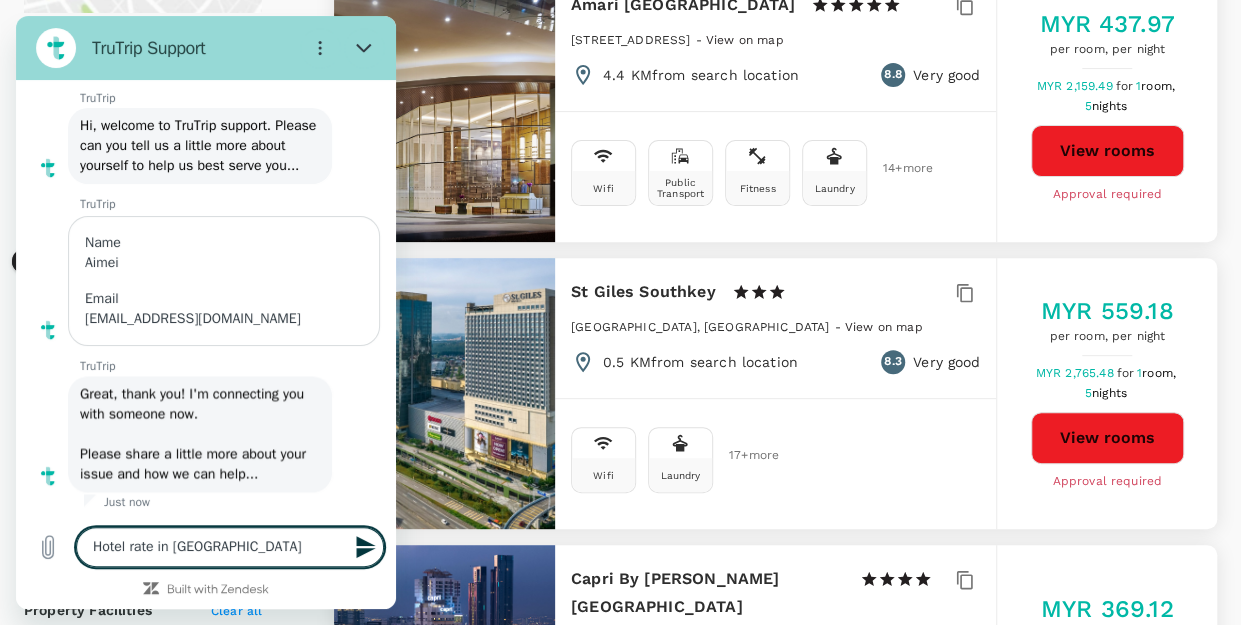 type on "Hotel rate in [GEOGRAPHIC_DATA]" 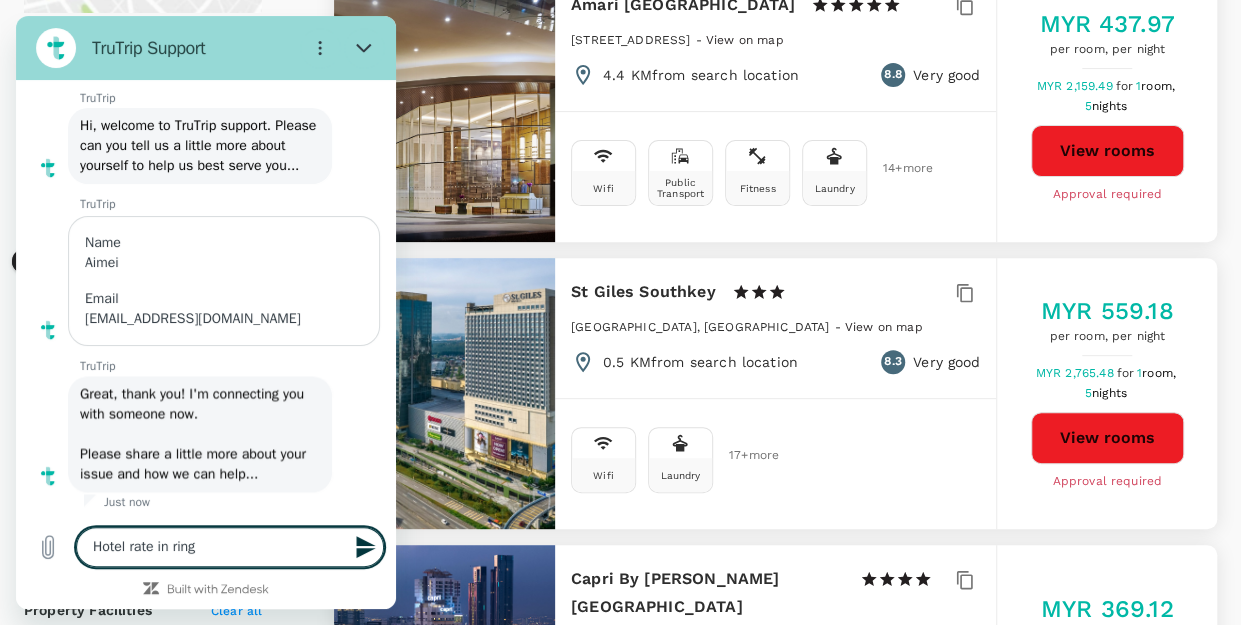type on "Hotel rate in ringg" 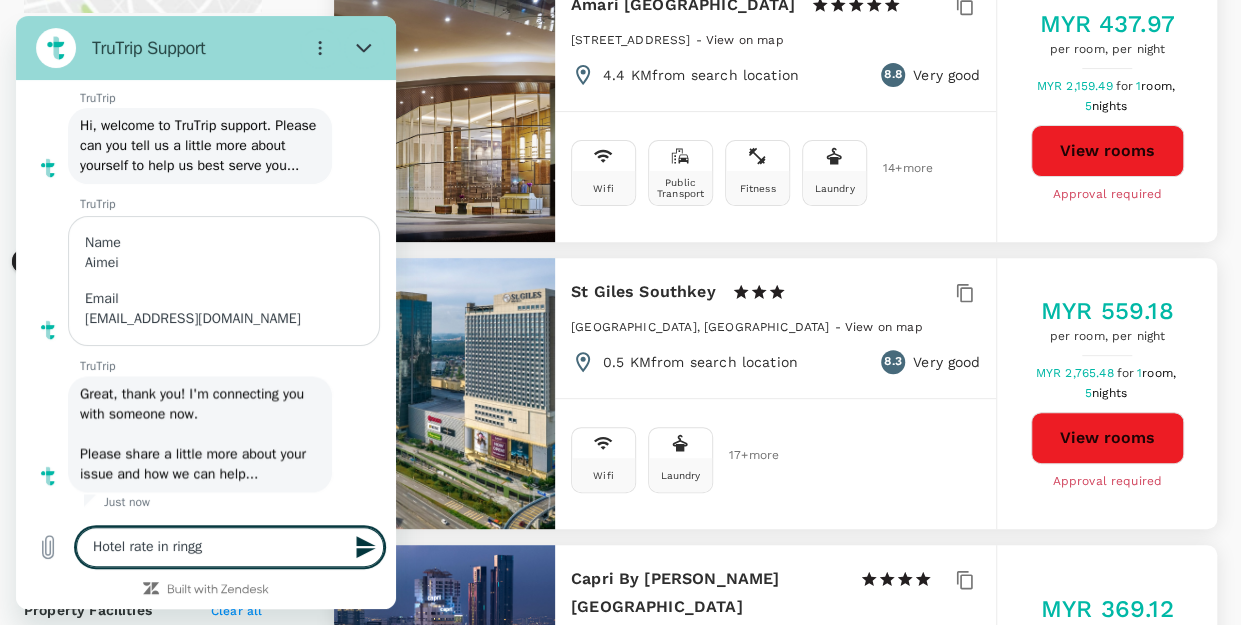 type on "Hotel rate in [GEOGRAPHIC_DATA]" 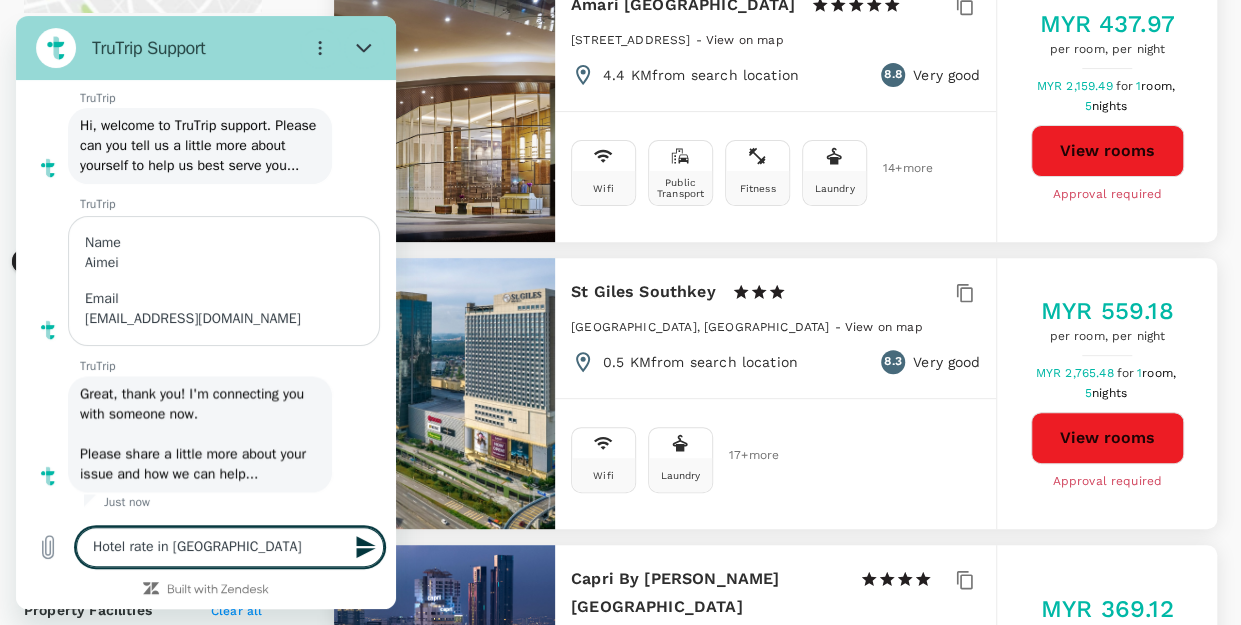 type on "Hotel rate in ringgit" 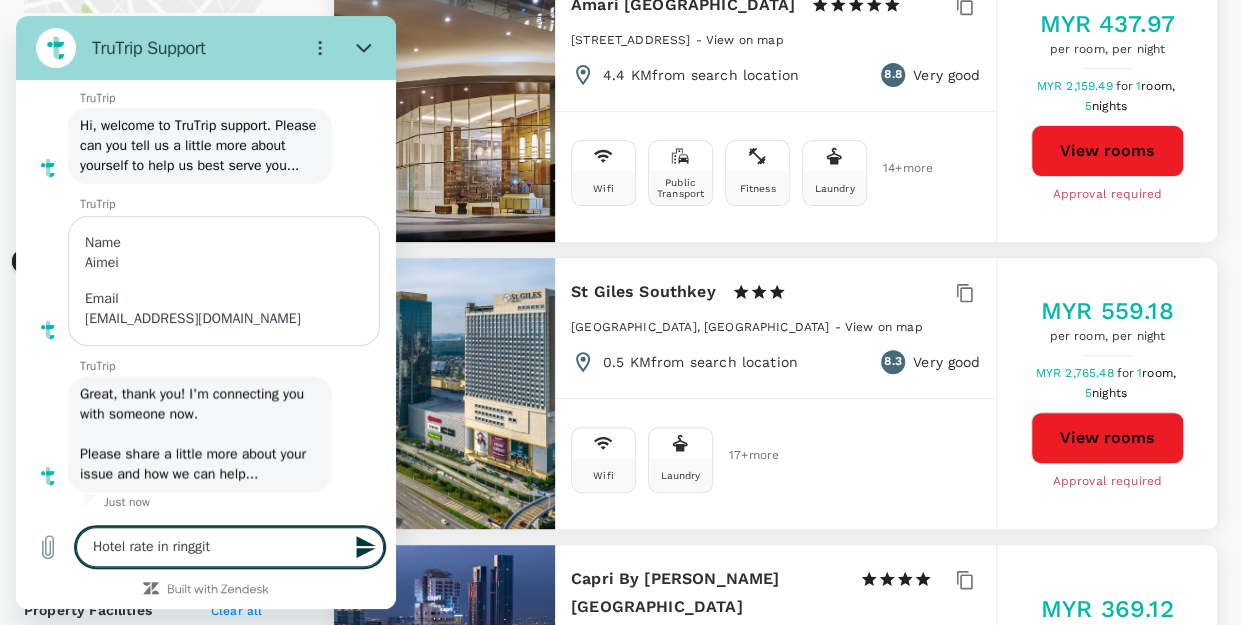 type on "Hotel rate in ringgit" 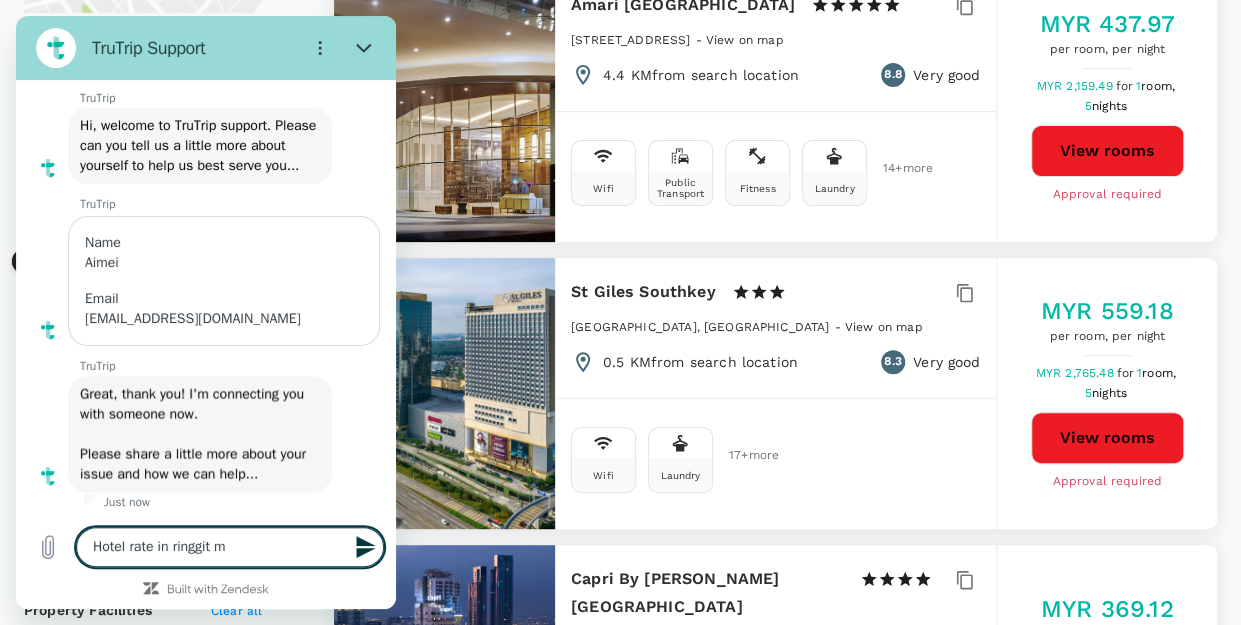 type on "Hotel rate in ringgit" 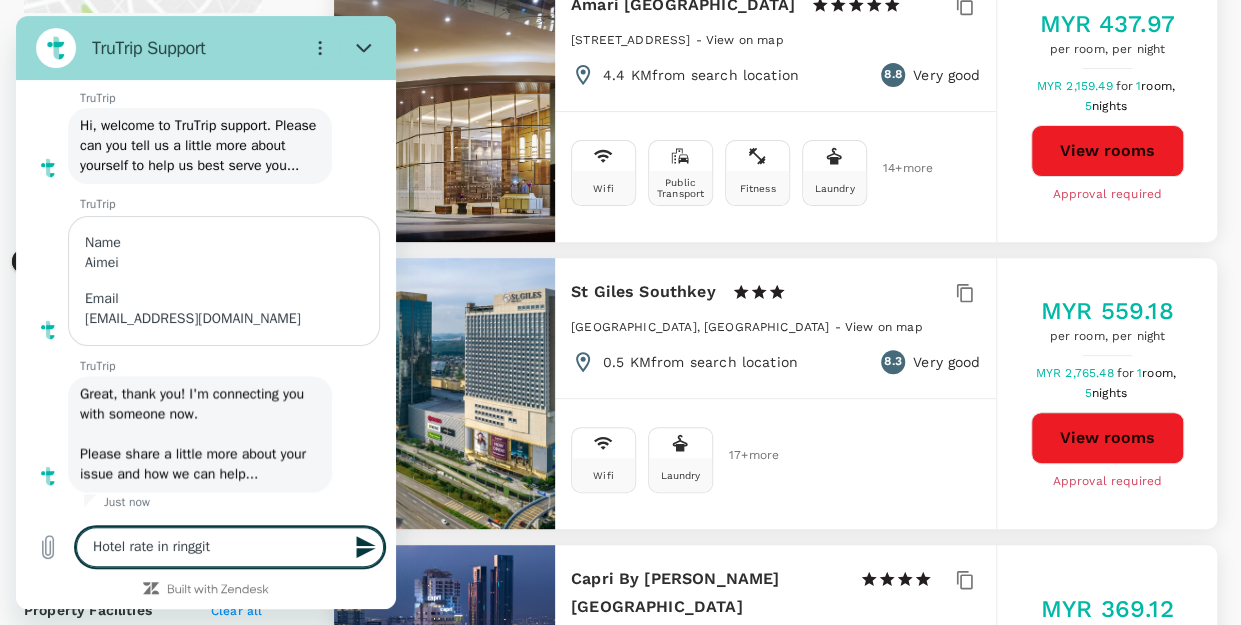 type on "Hotel rate in ringgit M" 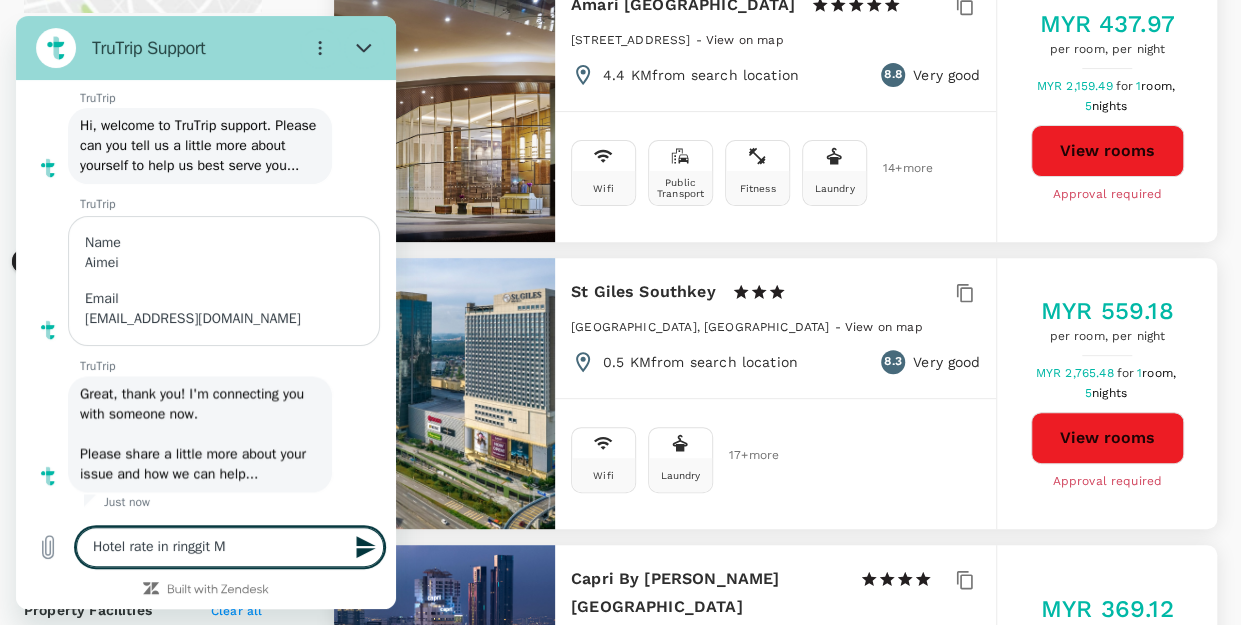 type on "Hotel rate in [GEOGRAPHIC_DATA]" 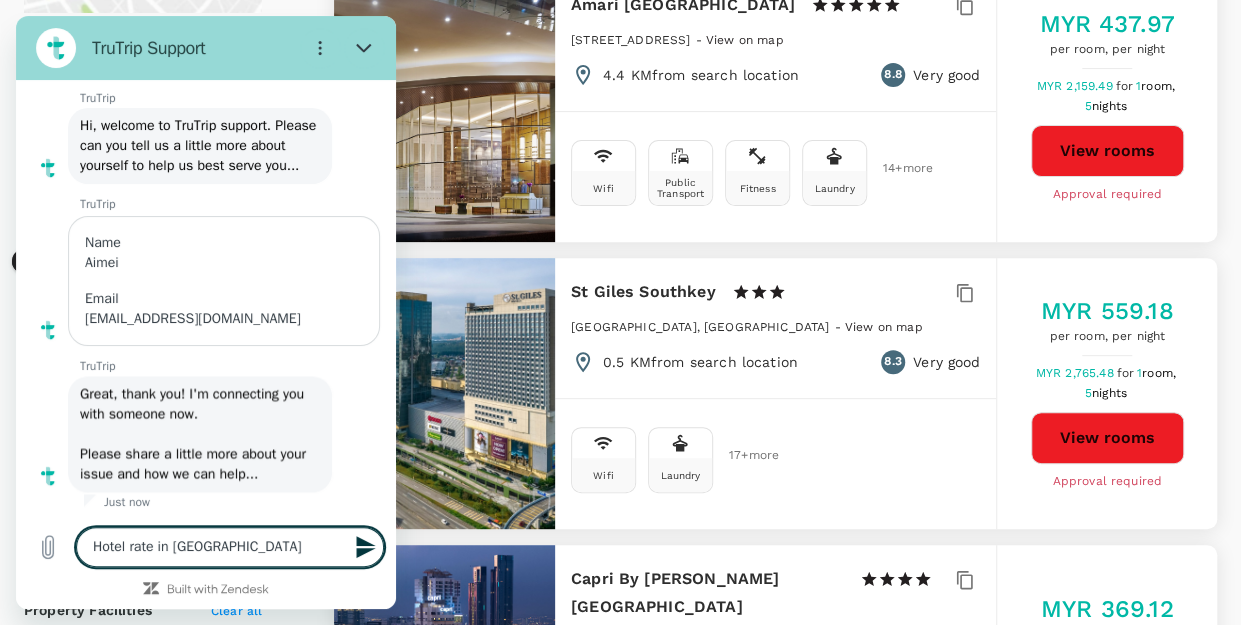 type on "Hotel rate in [GEOGRAPHIC_DATA]" 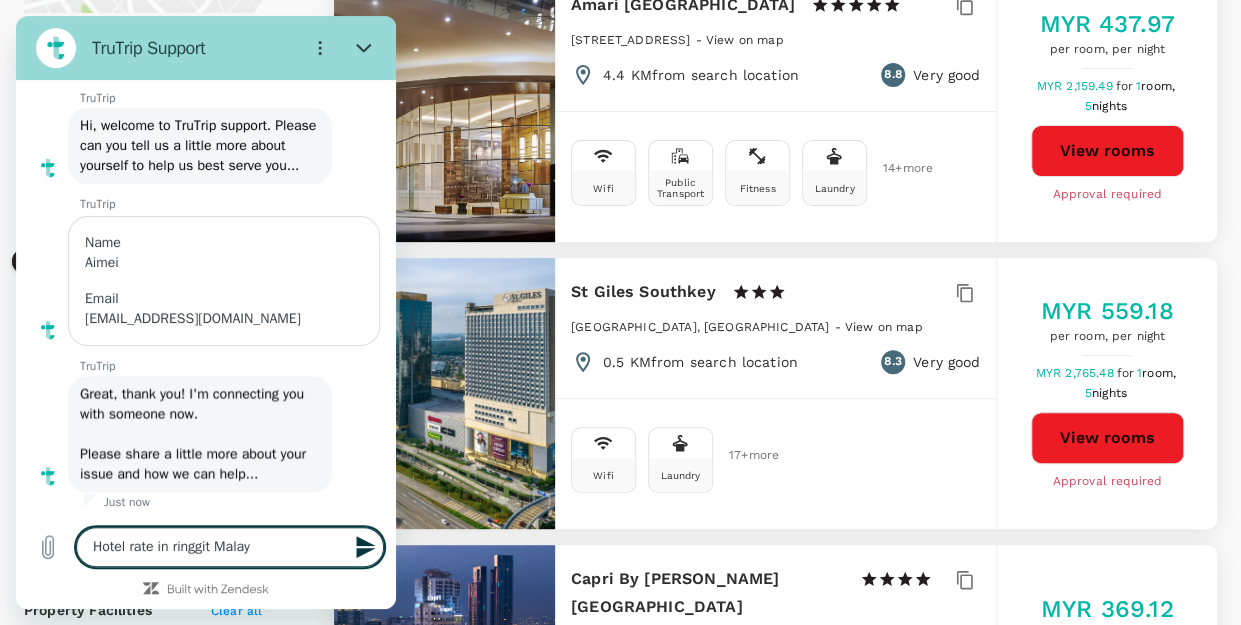 type on "Hotel rate in ringgit Malays" 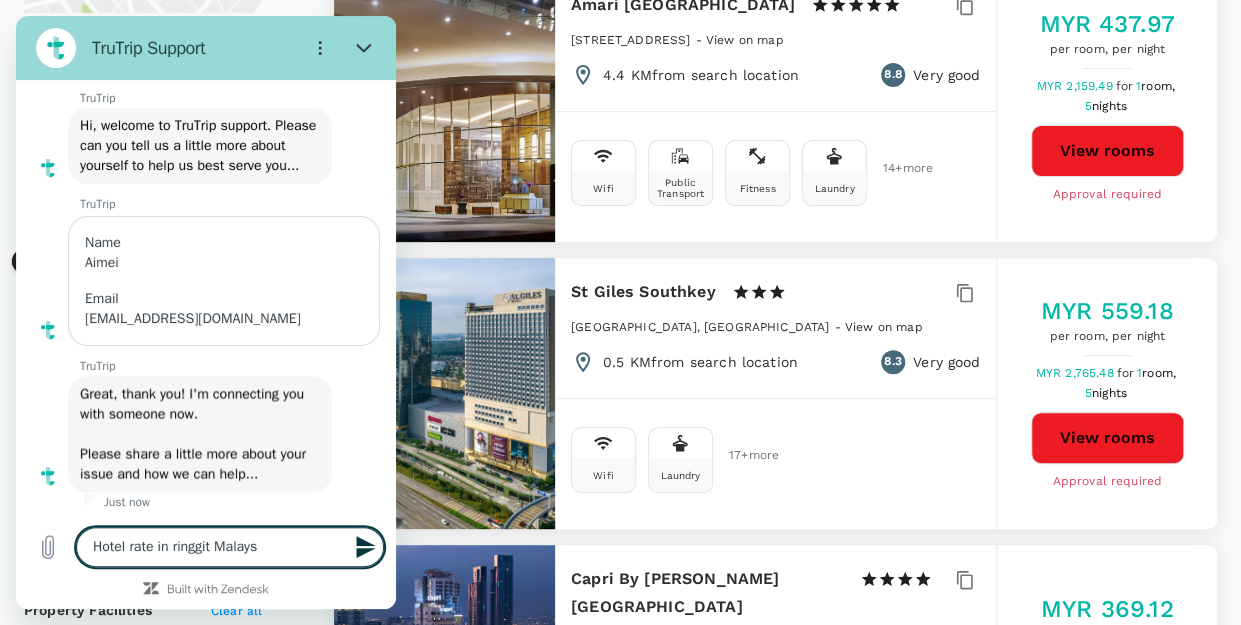 type on "Hotel rate in ringgit Malaysi" 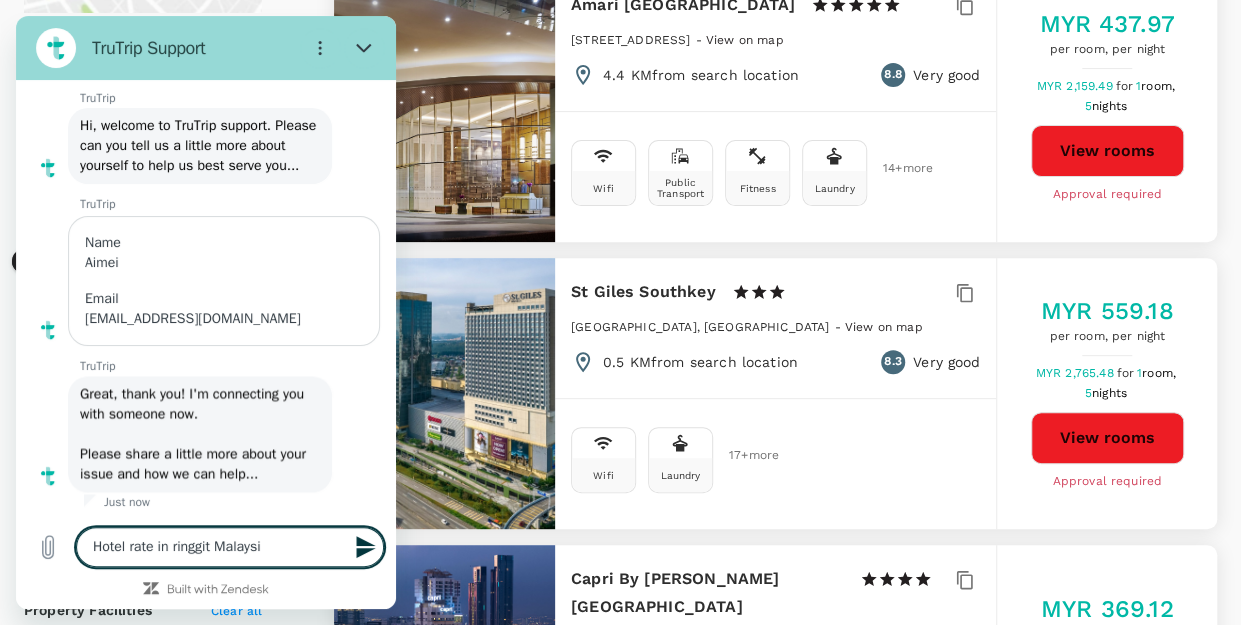 type on "Hotel rate in ringgit [GEOGRAPHIC_DATA]" 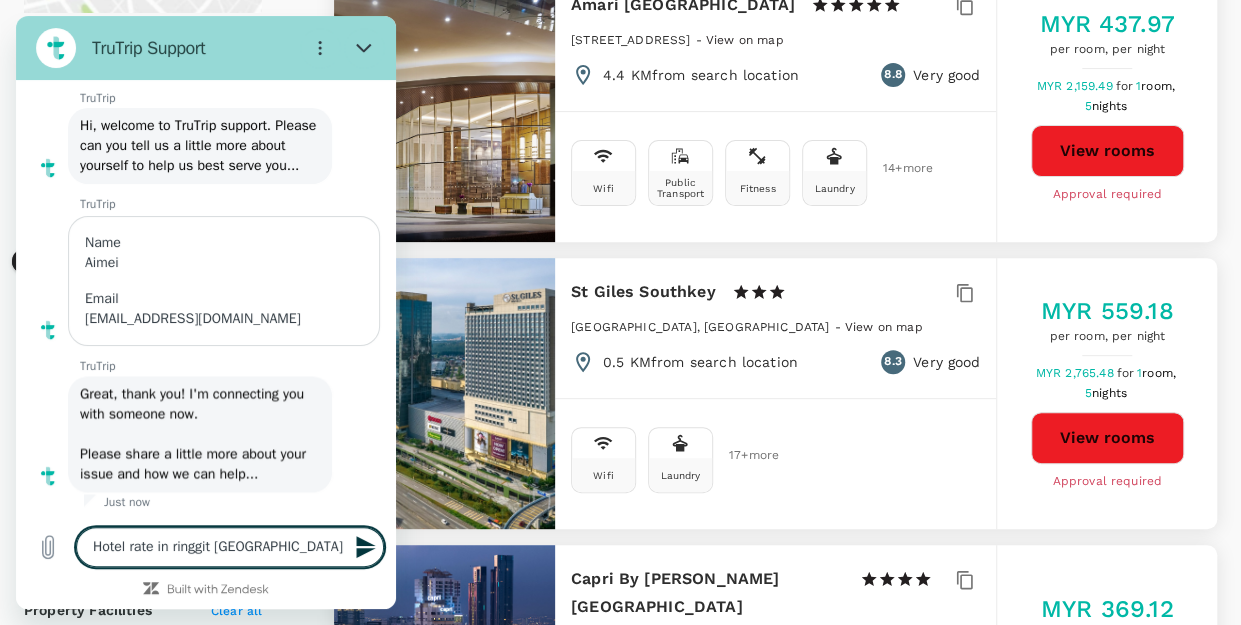 type on "Hotel rate in ringgit [GEOGRAPHIC_DATA]" 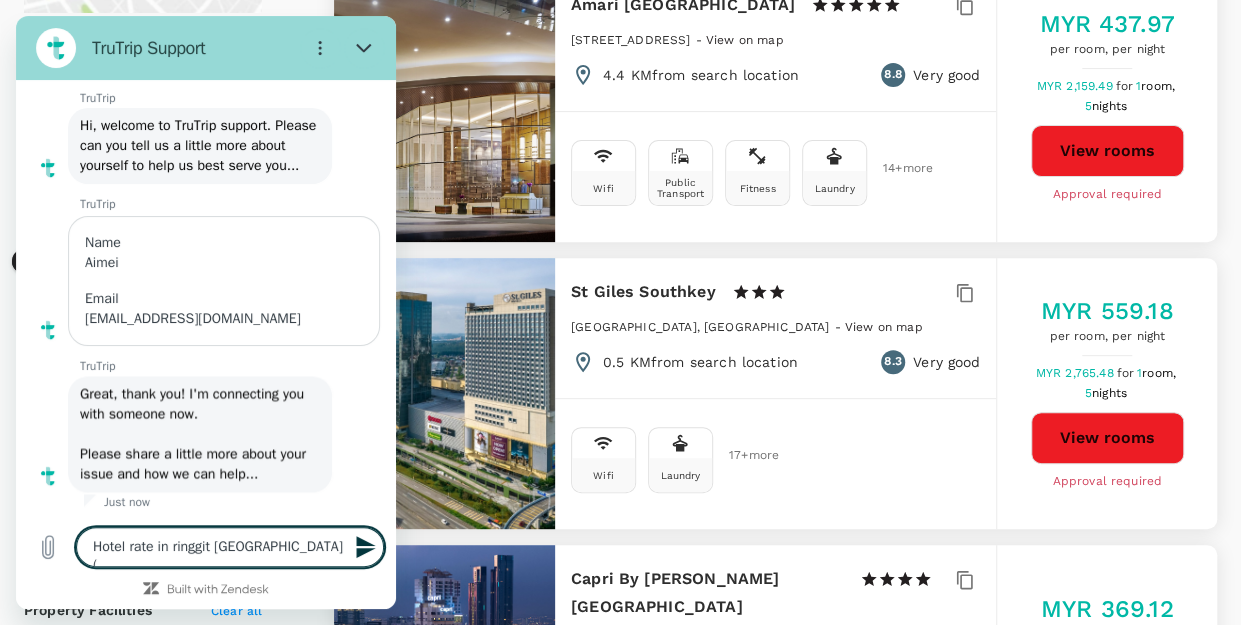 type on "Hotel rate in [GEOGRAPHIC_DATA] (R" 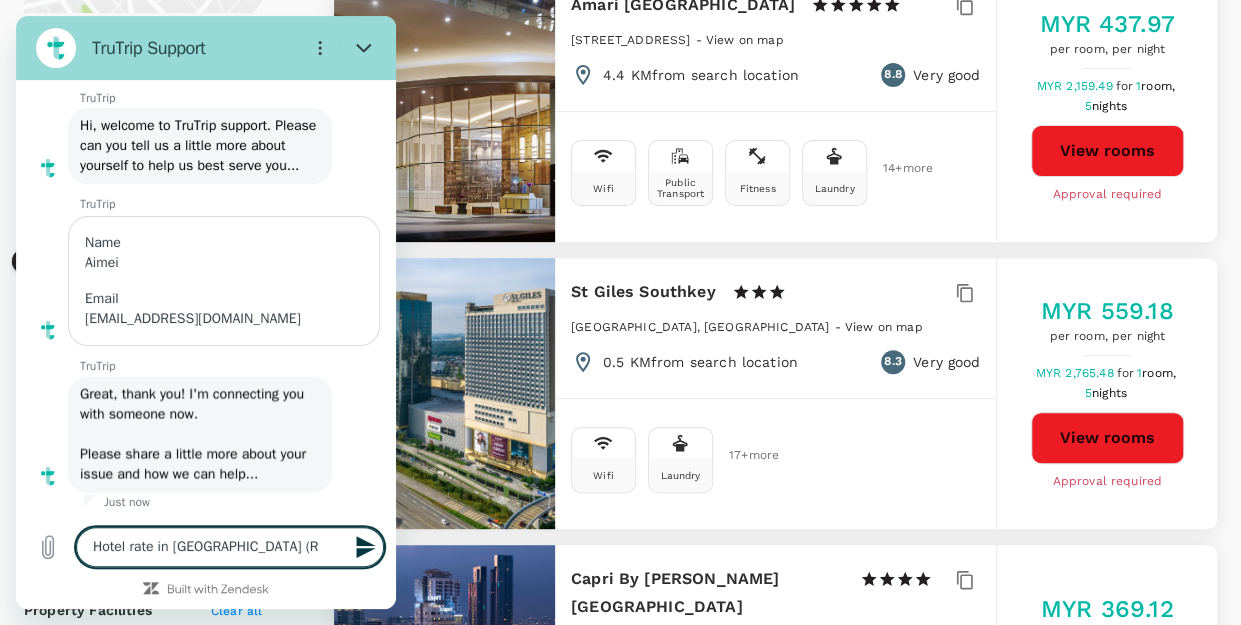 type on "Hotel rate in ringgit [GEOGRAPHIC_DATA] (RM" 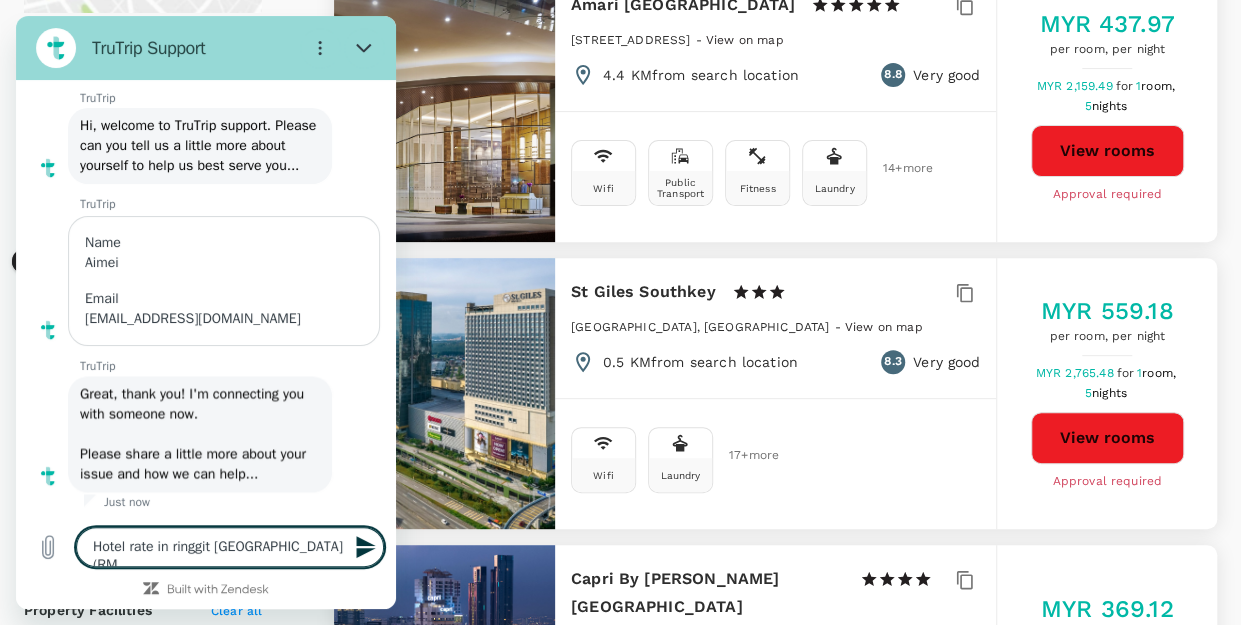 type on "Hotel rate in [GEOGRAPHIC_DATA] ([GEOGRAPHIC_DATA])" 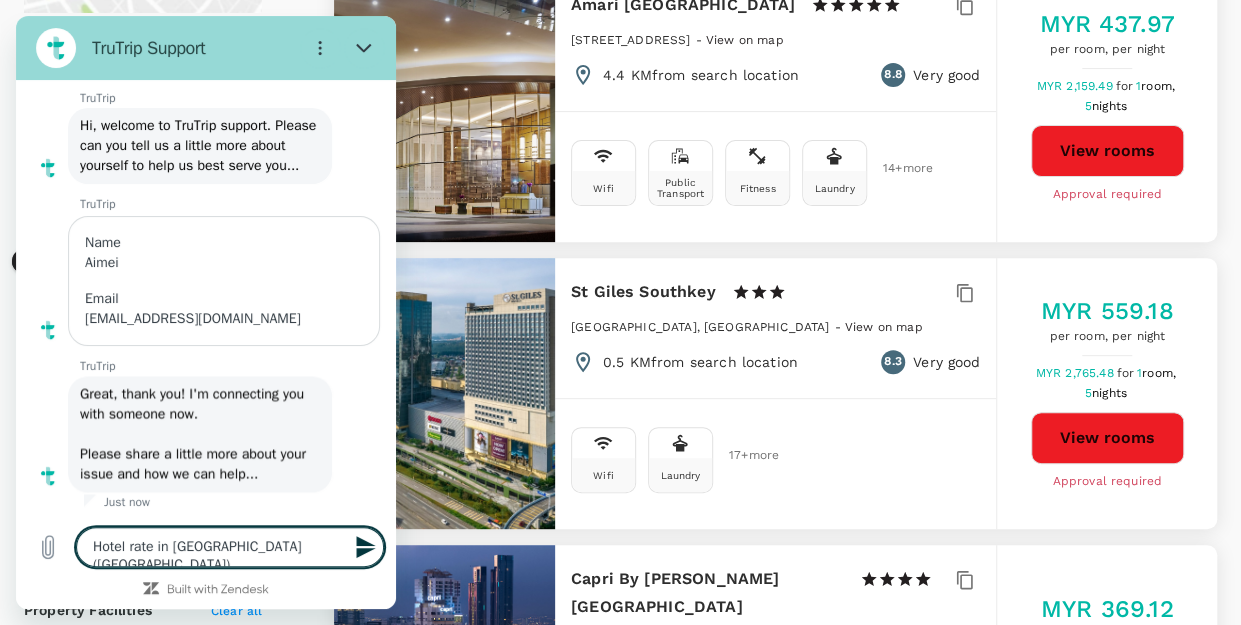 type on "Hotel rate in [GEOGRAPHIC_DATA] ([GEOGRAPHIC_DATA])." 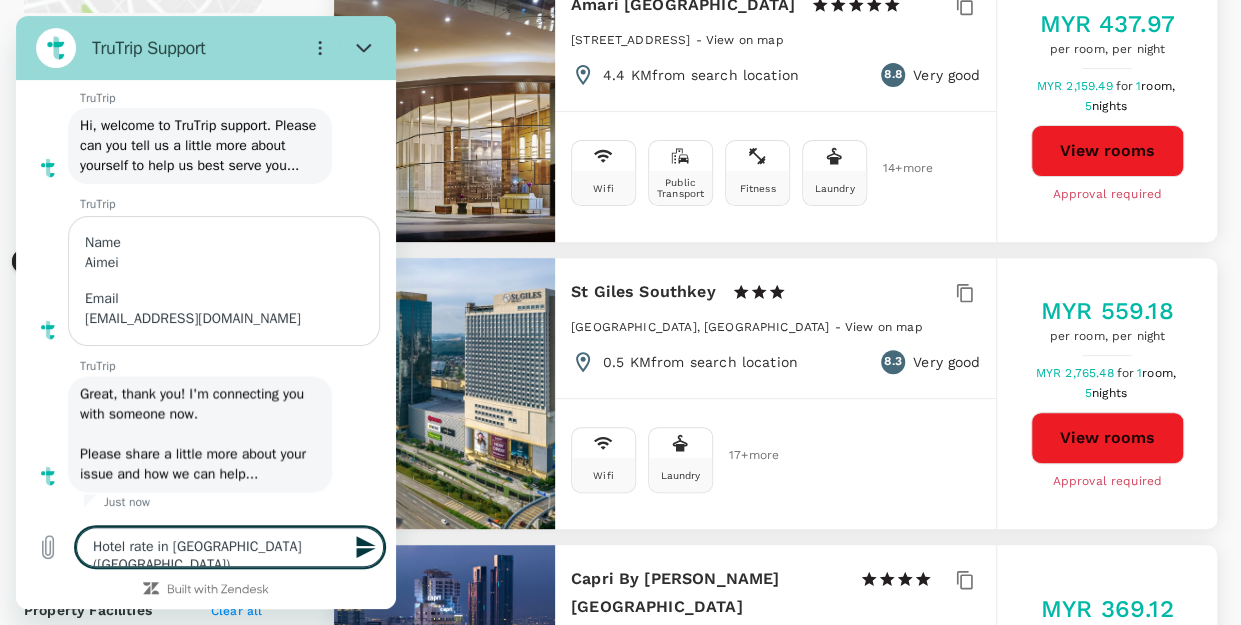 type on "x" 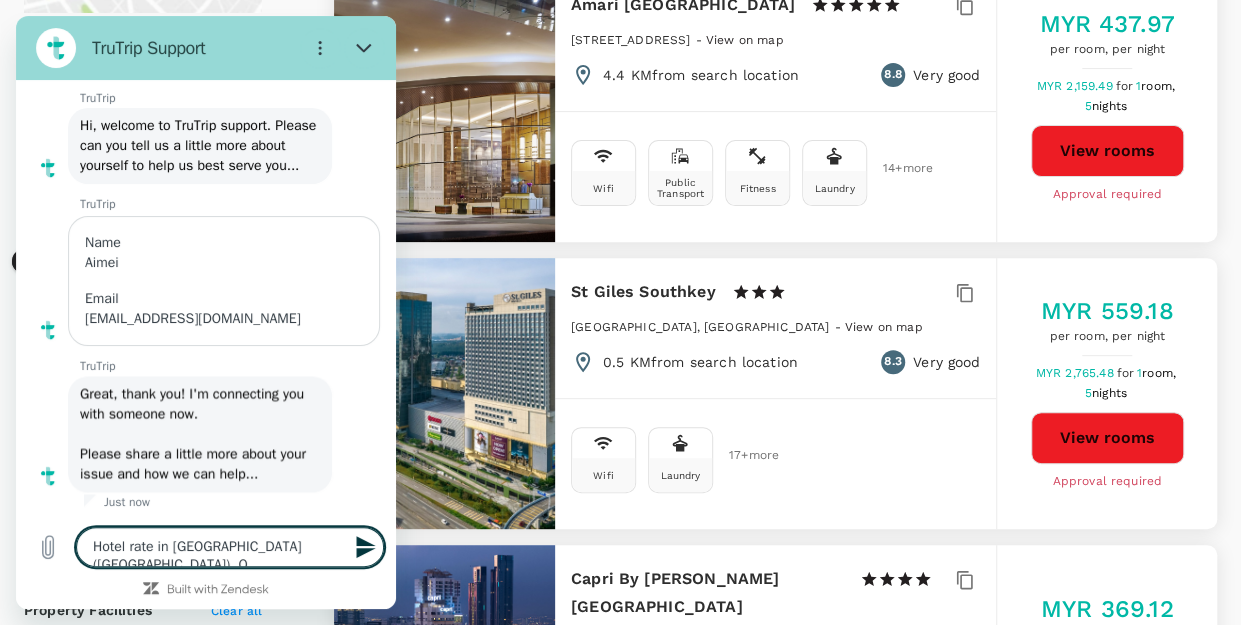 type on "Hotel rate in [GEOGRAPHIC_DATA] ([GEOGRAPHIC_DATA]). Op" 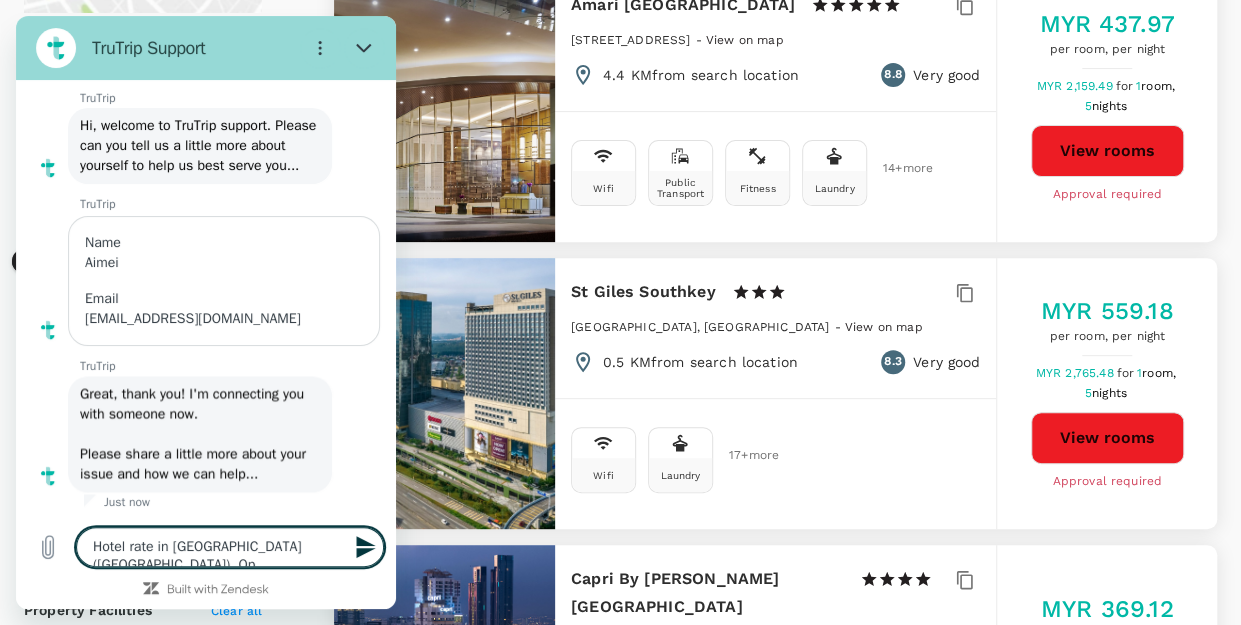 type on "Hotel rate in [GEOGRAPHIC_DATA] ([GEOGRAPHIC_DATA]). Ope" 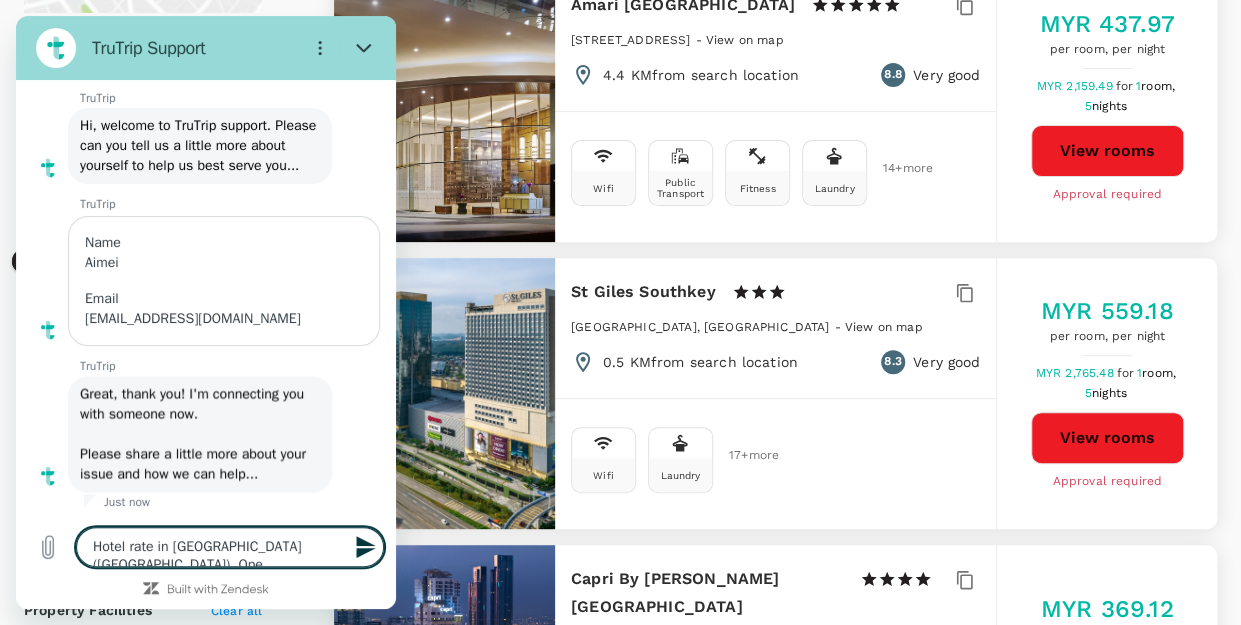 type on "Hotel rate in [GEOGRAPHIC_DATA] ([GEOGRAPHIC_DATA]). Oper" 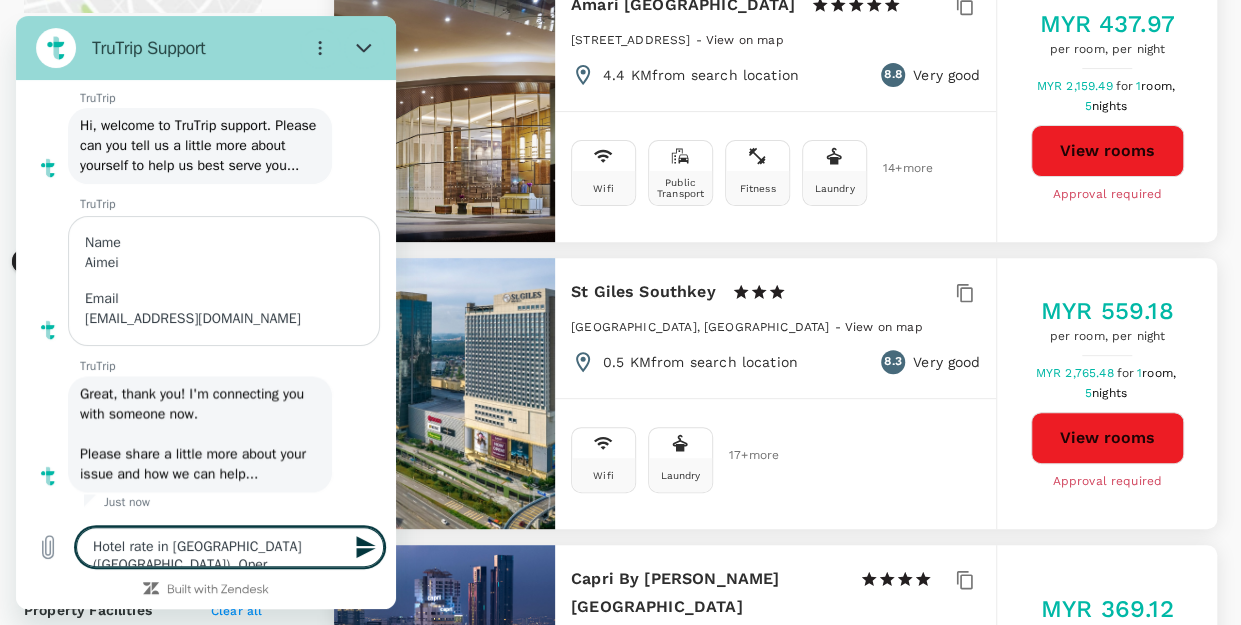 type on "1686.92" 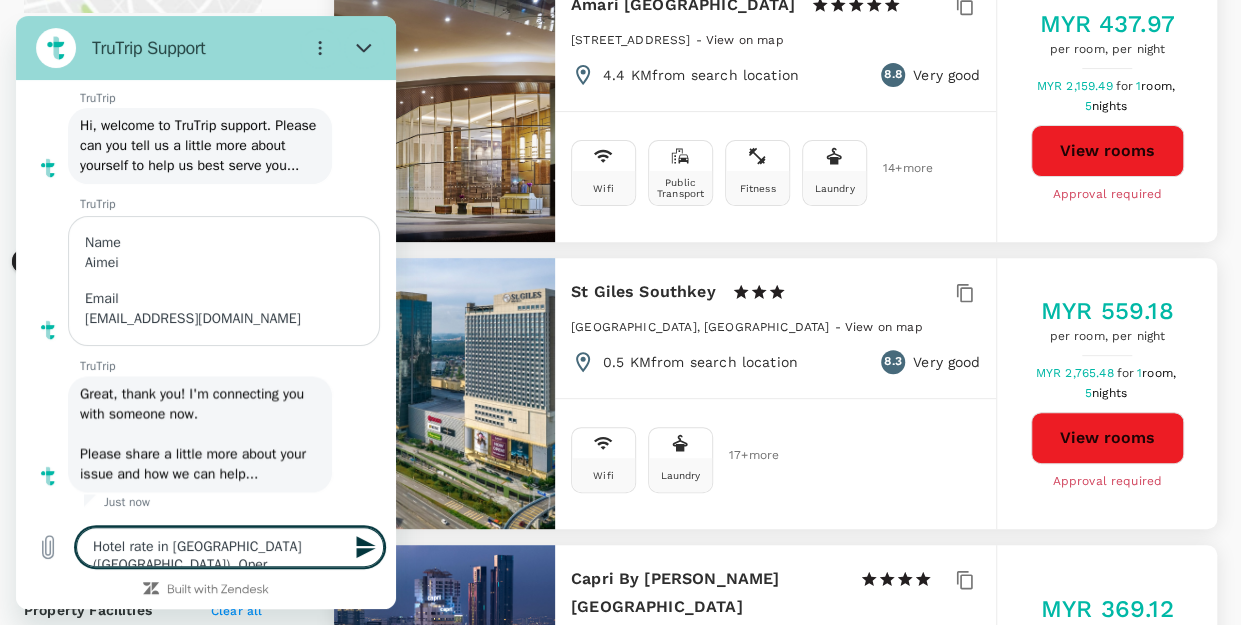 type on "x" 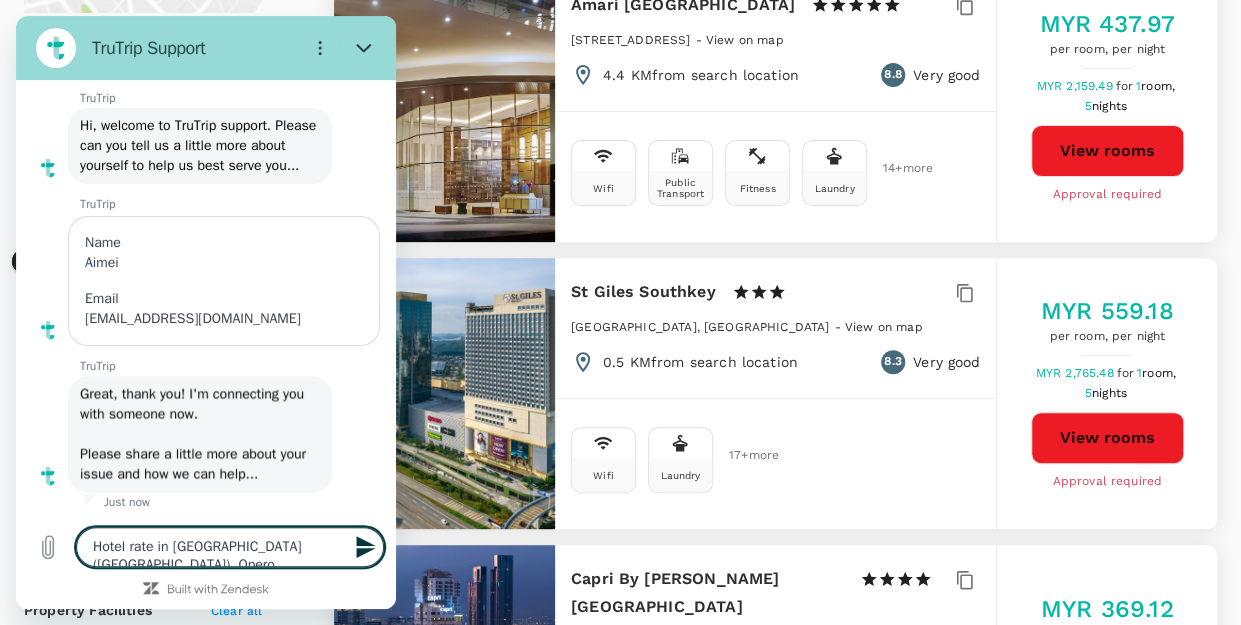 type on "Hotel rate in [GEOGRAPHIC_DATA] ([GEOGRAPHIC_DATA]). Opero" 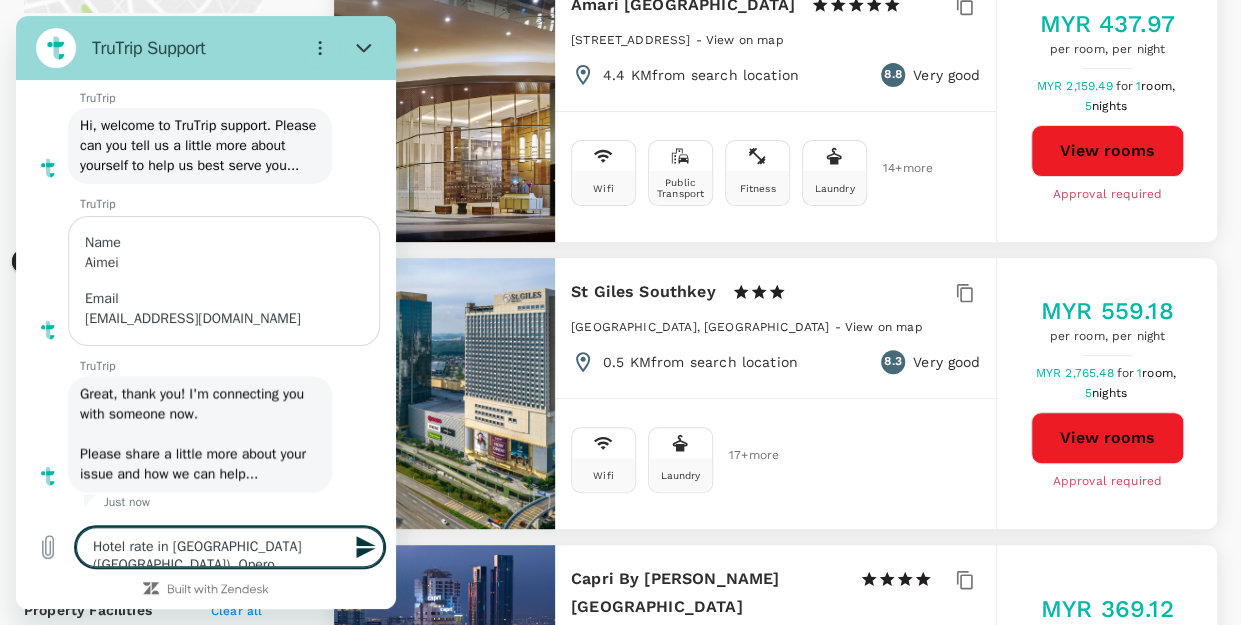 type on "x" 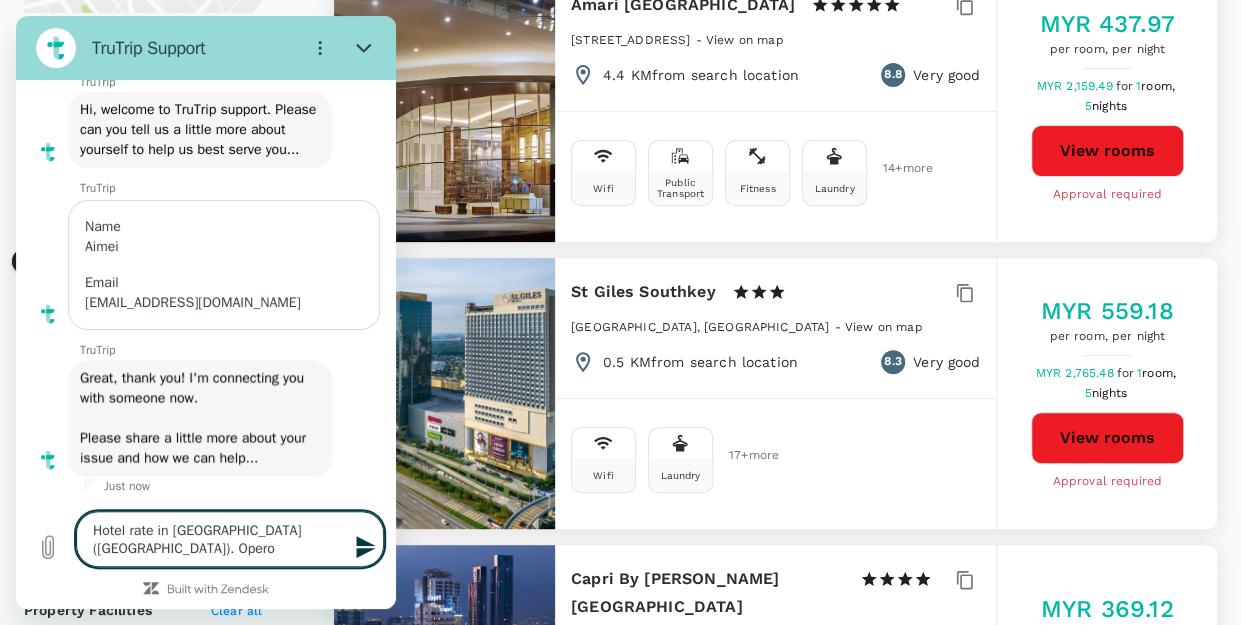 type on "Hotel rate in [GEOGRAPHIC_DATA] ([GEOGRAPHIC_DATA]). Opero h" 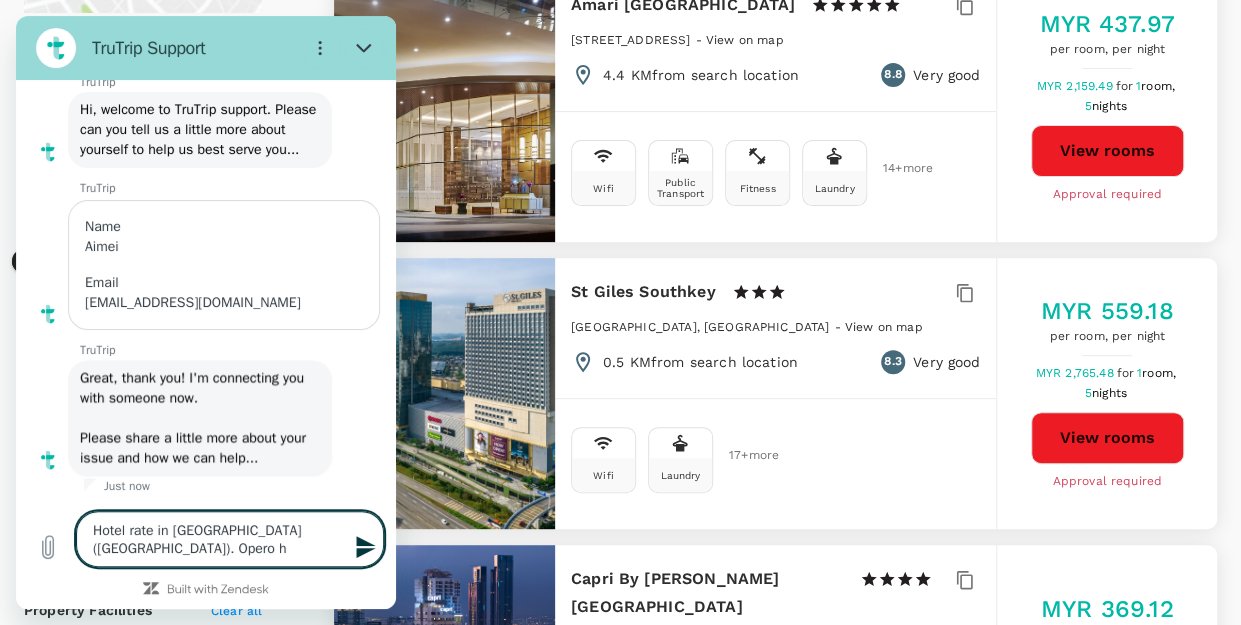 type on "Hotel rate in [GEOGRAPHIC_DATA] ([GEOGRAPHIC_DATA]). Opero ho" 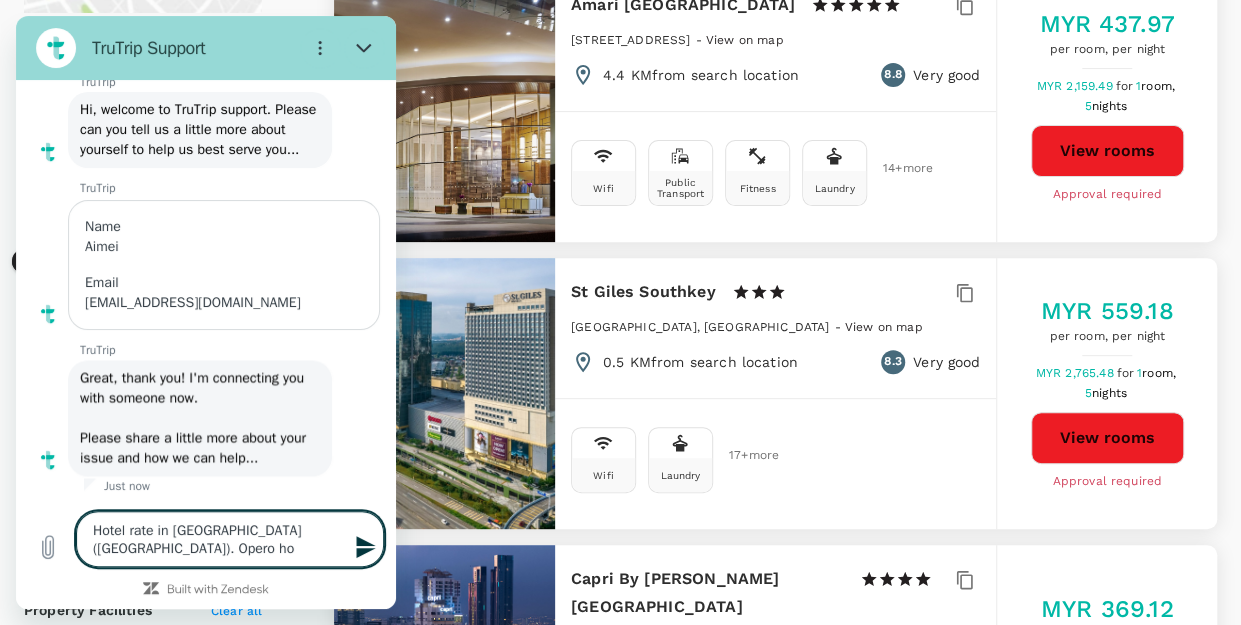 type on "Hotel rate in [GEOGRAPHIC_DATA] ([GEOGRAPHIC_DATA]). Opero hot" 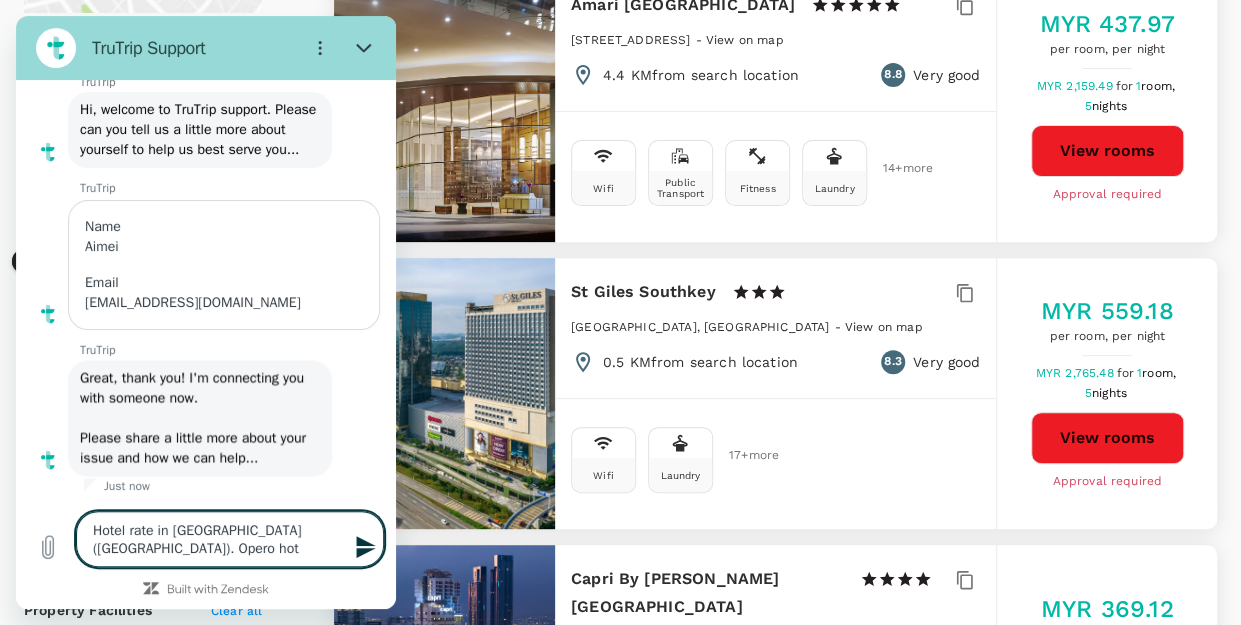 type on "Hotel rate in [GEOGRAPHIC_DATA] ([GEOGRAPHIC_DATA]). Opero hote" 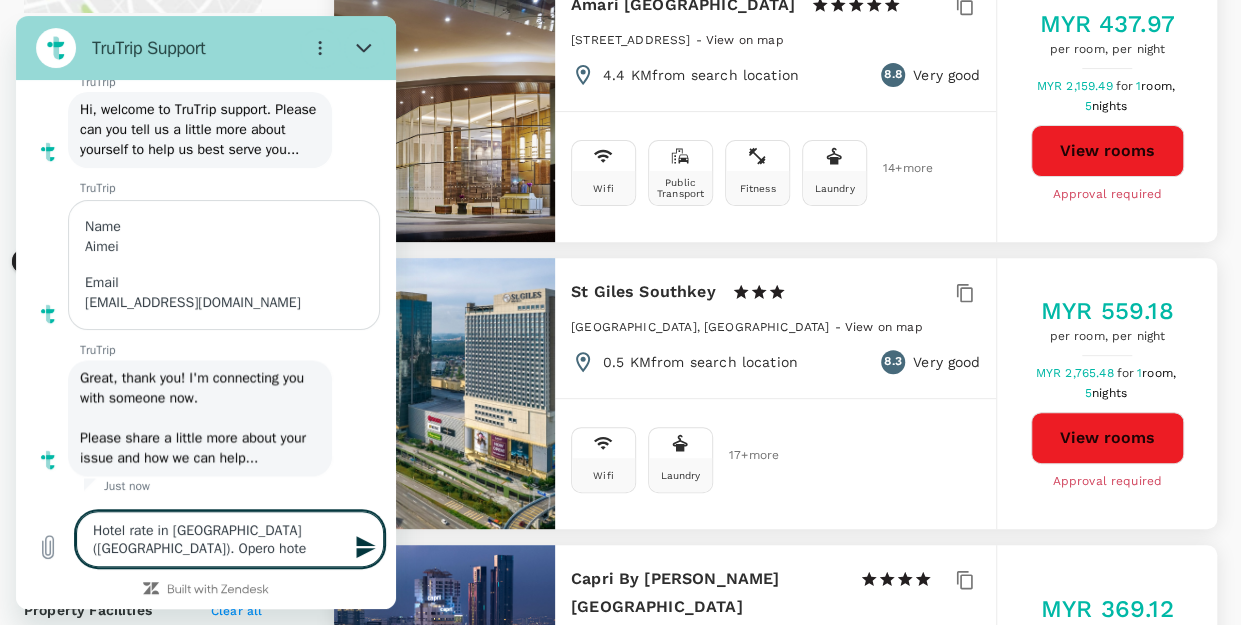 type on "Hotel rate in [GEOGRAPHIC_DATA] ([GEOGRAPHIC_DATA]). [GEOGRAPHIC_DATA]" 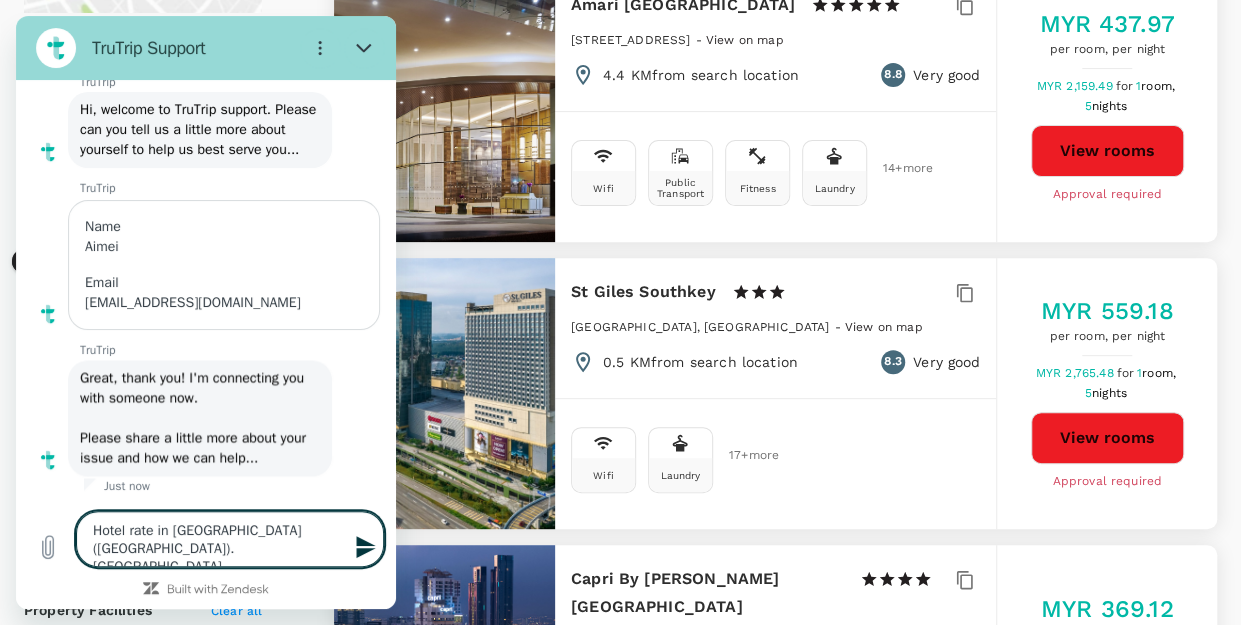 type on "Hotel rate in [GEOGRAPHIC_DATA] ([GEOGRAPHIC_DATA]). [GEOGRAPHIC_DATA]" 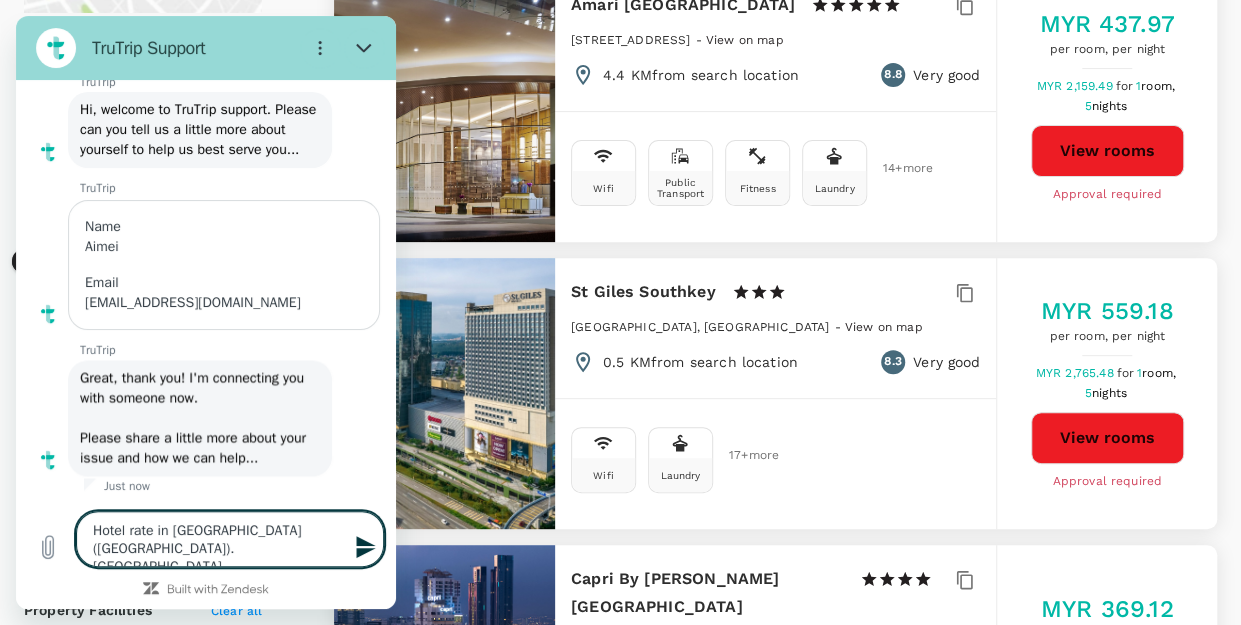 type on "Hotel rate in [GEOGRAPHIC_DATA] ([GEOGRAPHIC_DATA]). [GEOGRAPHIC_DATA]," 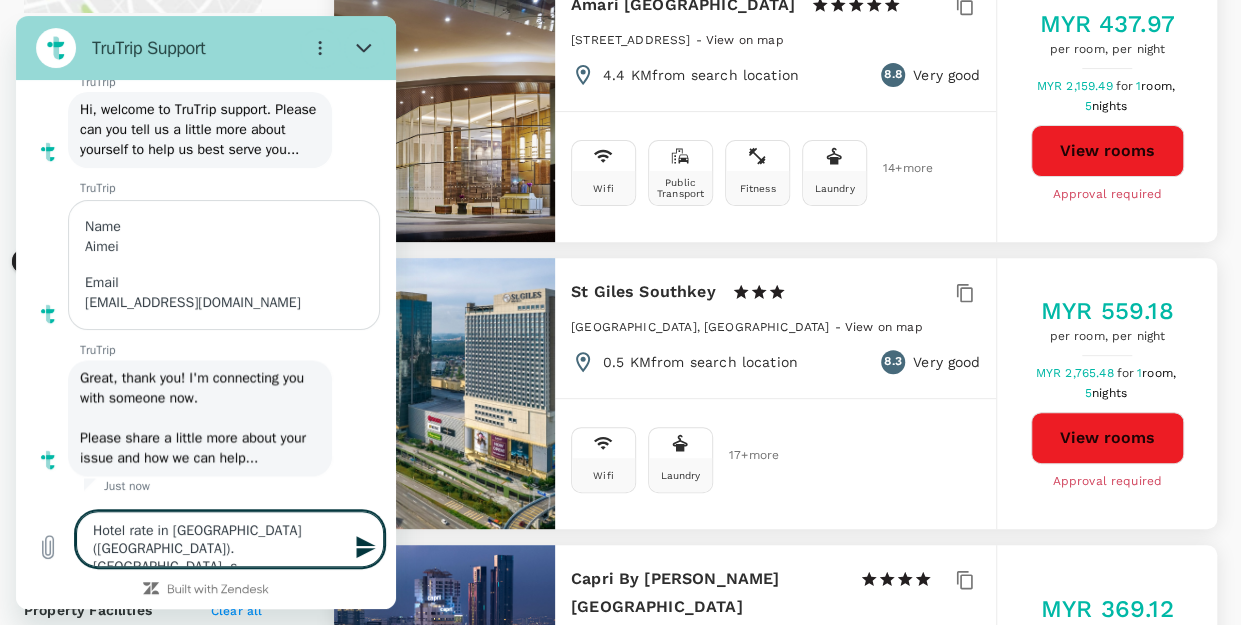 type on "Hotel rate in [GEOGRAPHIC_DATA] ([GEOGRAPHIC_DATA]). [GEOGRAPHIC_DATA], so" 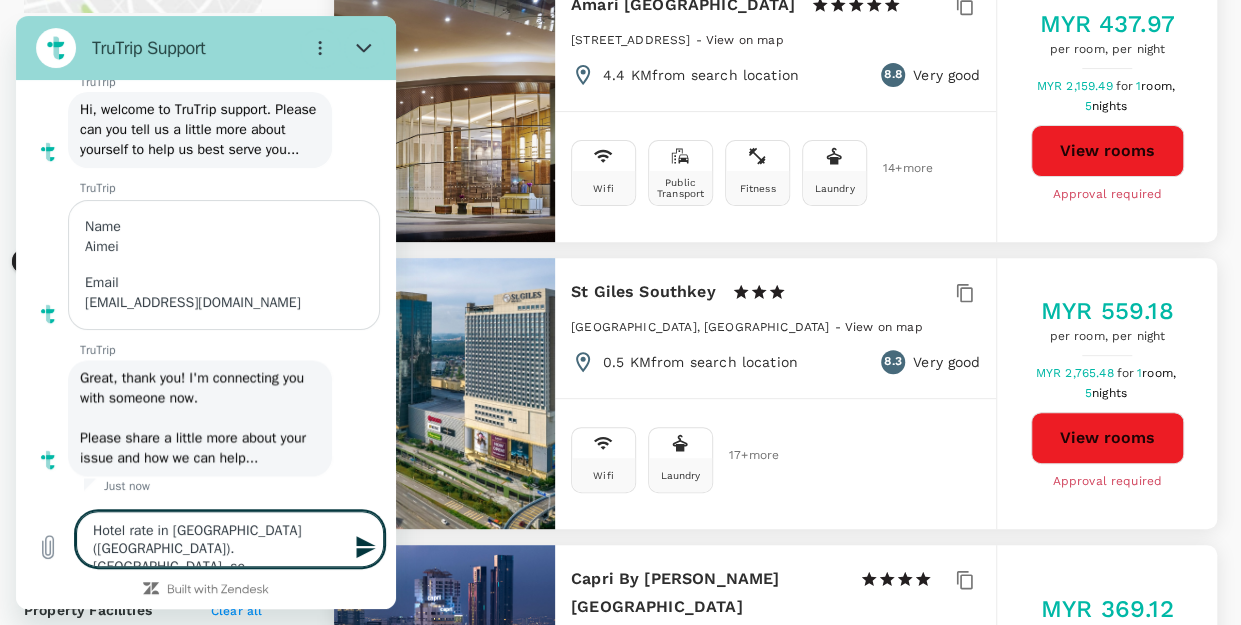 type on "Hotel rate in [GEOGRAPHIC_DATA] ([GEOGRAPHIC_DATA]). [GEOGRAPHIC_DATA], sou" 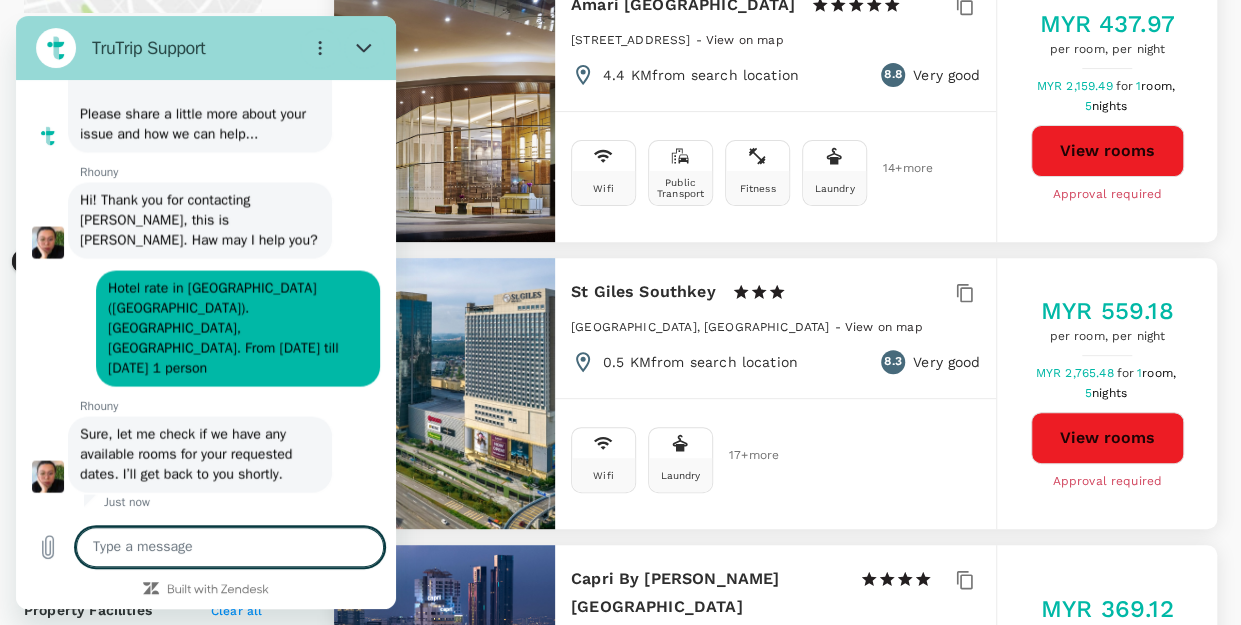 scroll, scrollTop: 9542, scrollLeft: 0, axis: vertical 